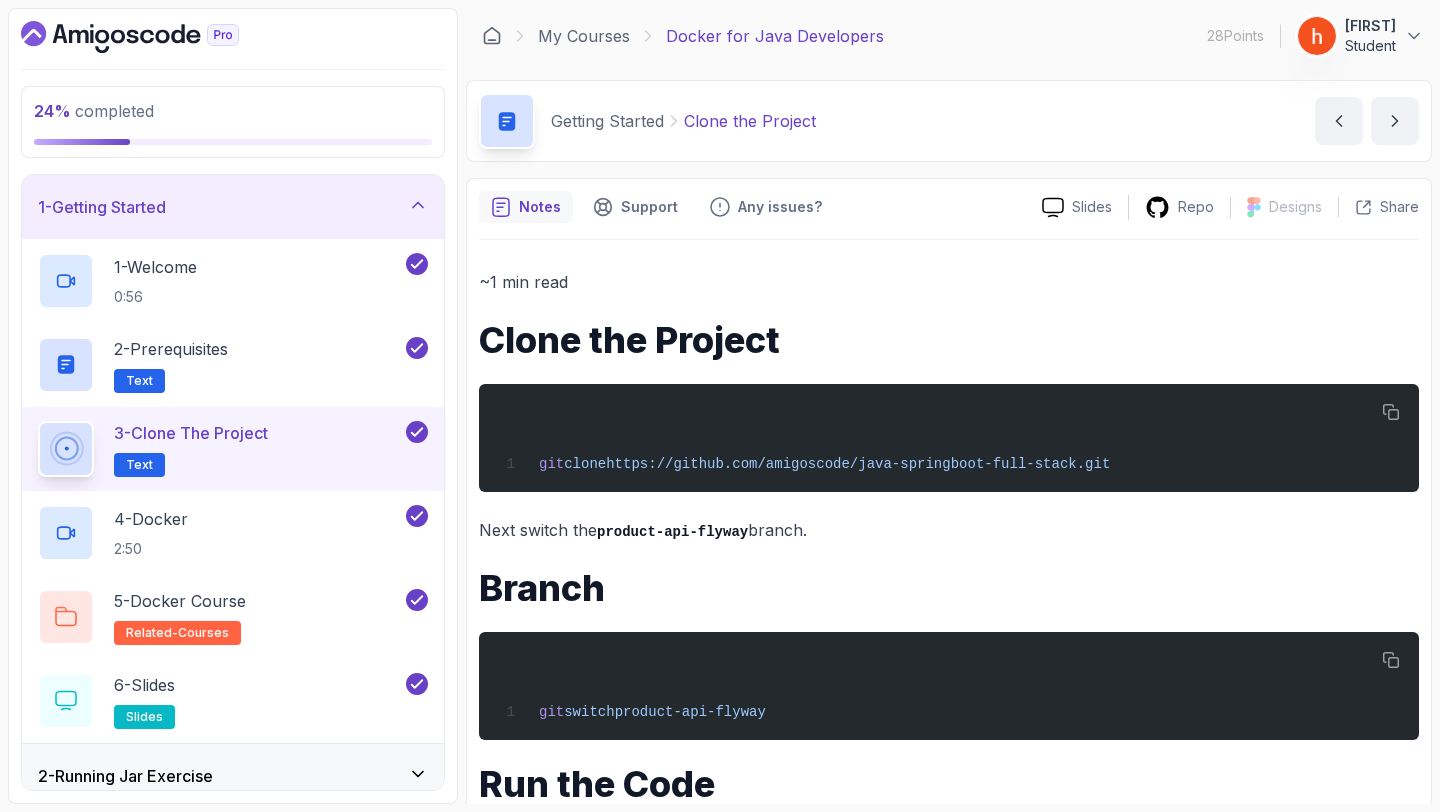 scroll, scrollTop: 0, scrollLeft: 0, axis: both 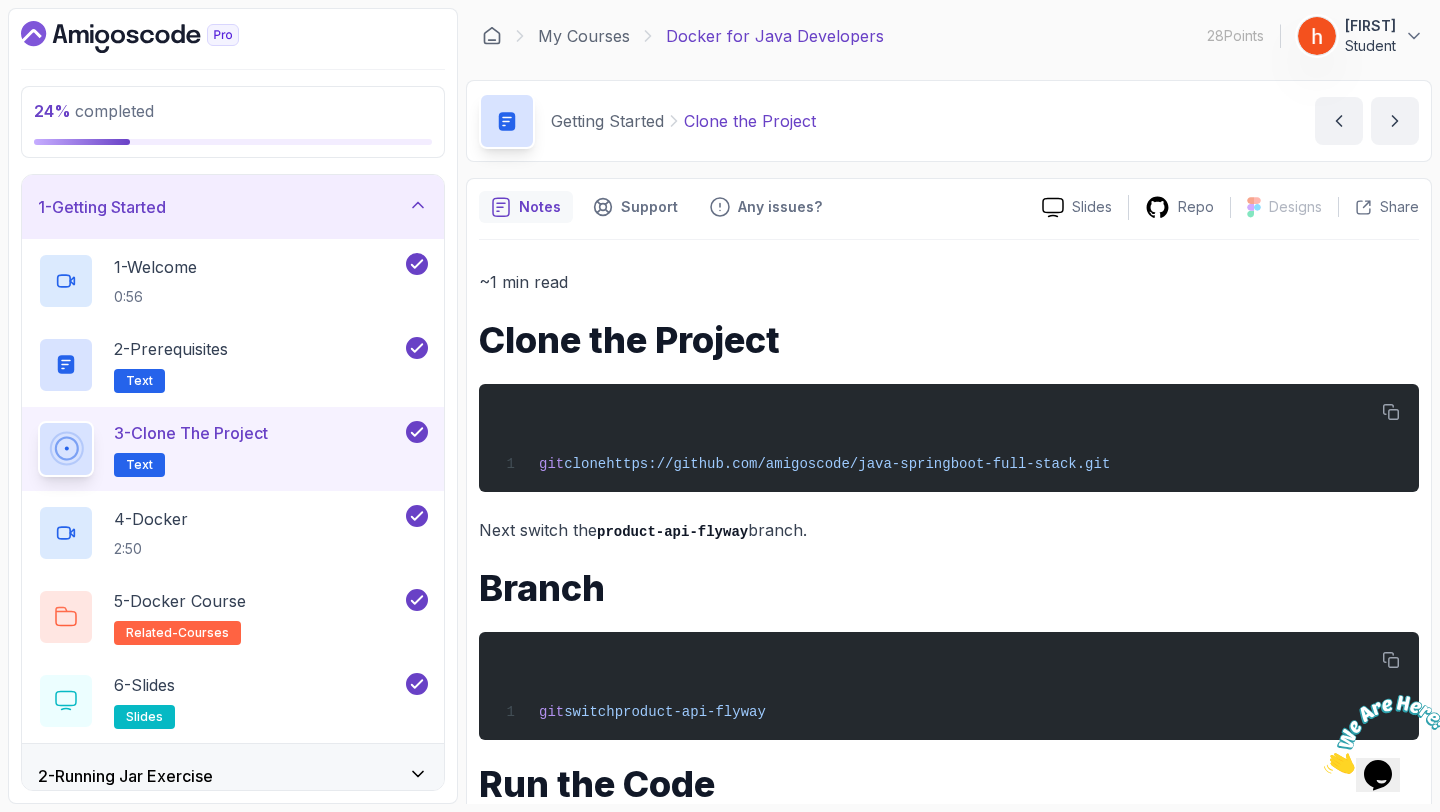 click 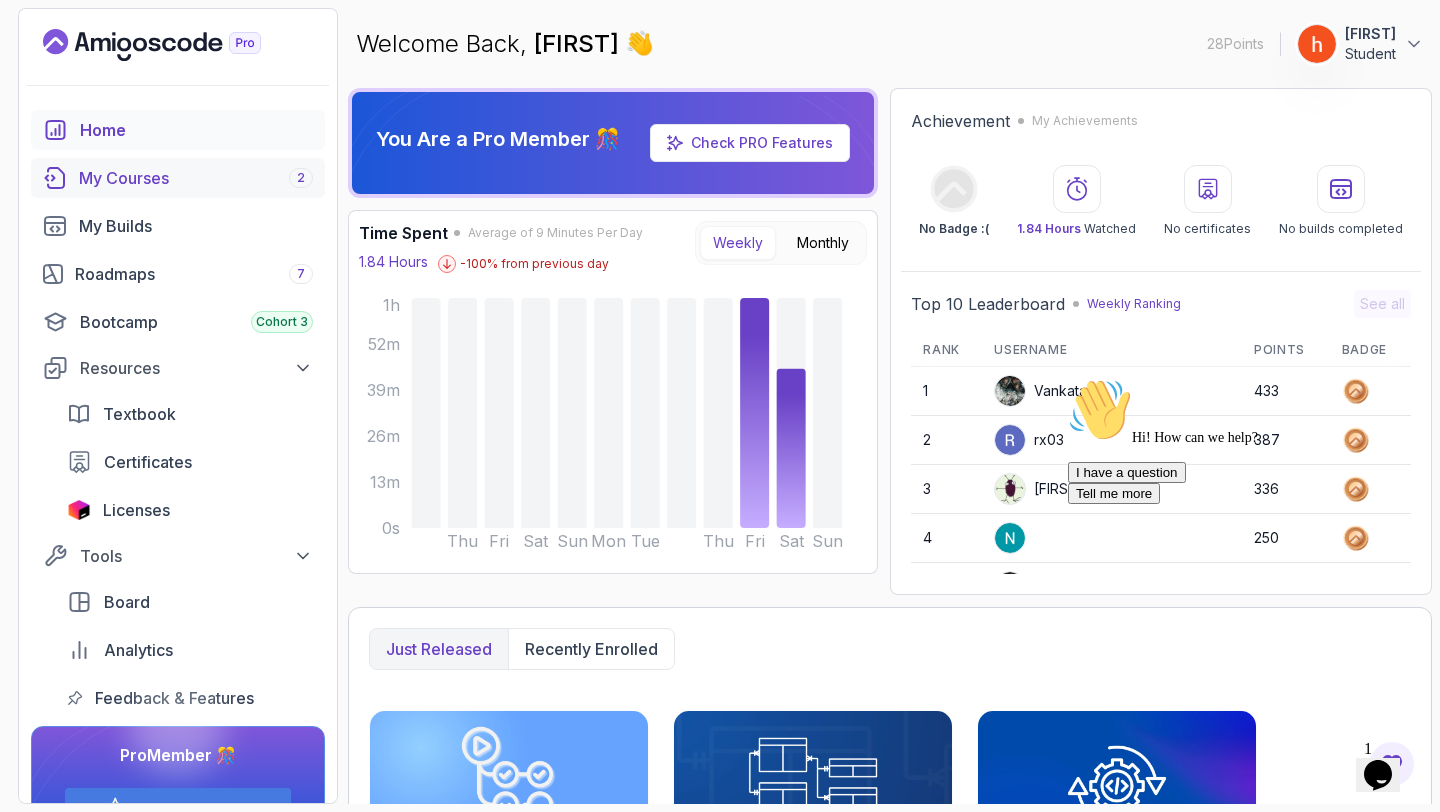 click on "My Courses 2" at bounding box center (196, 178) 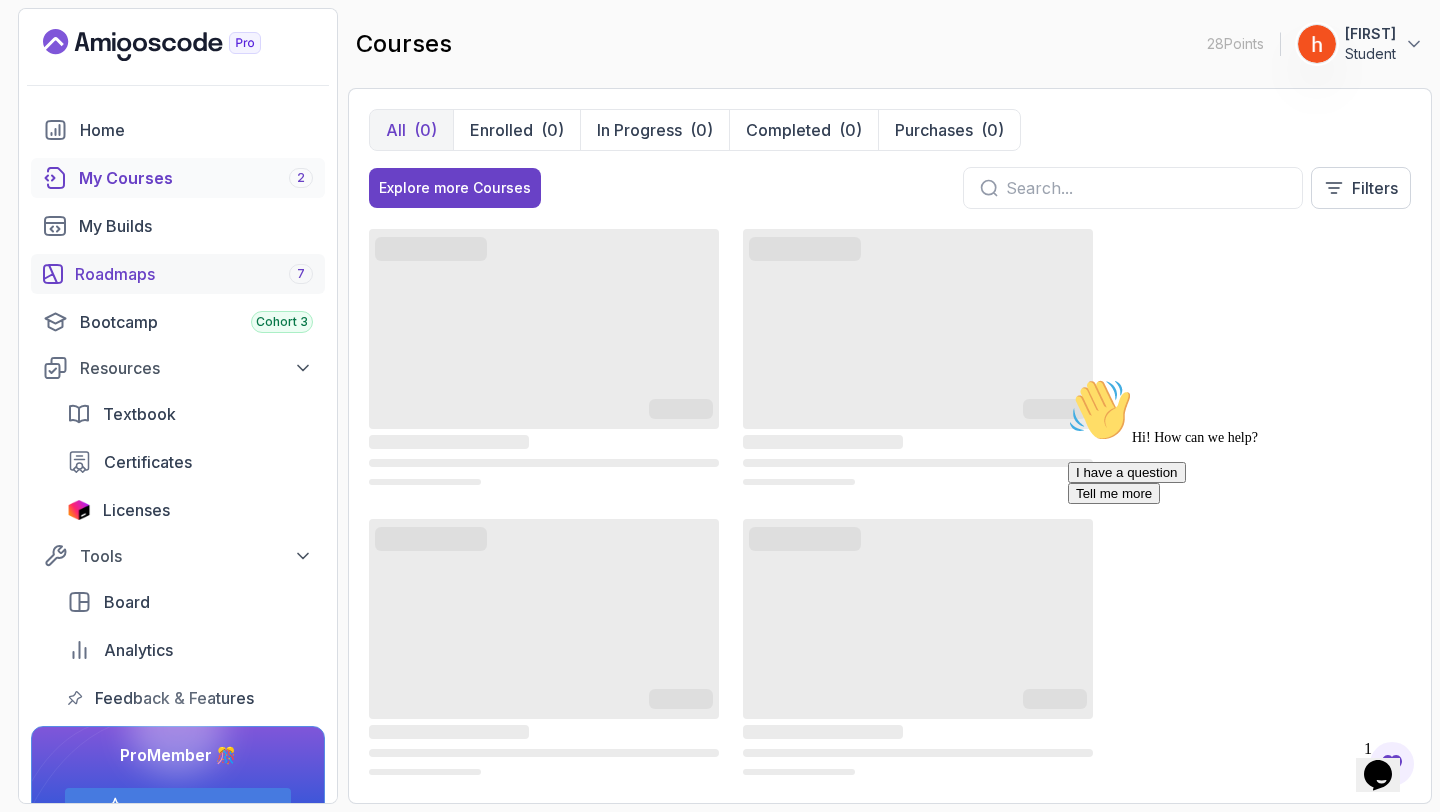 click on "Roadmaps 7" at bounding box center (194, 274) 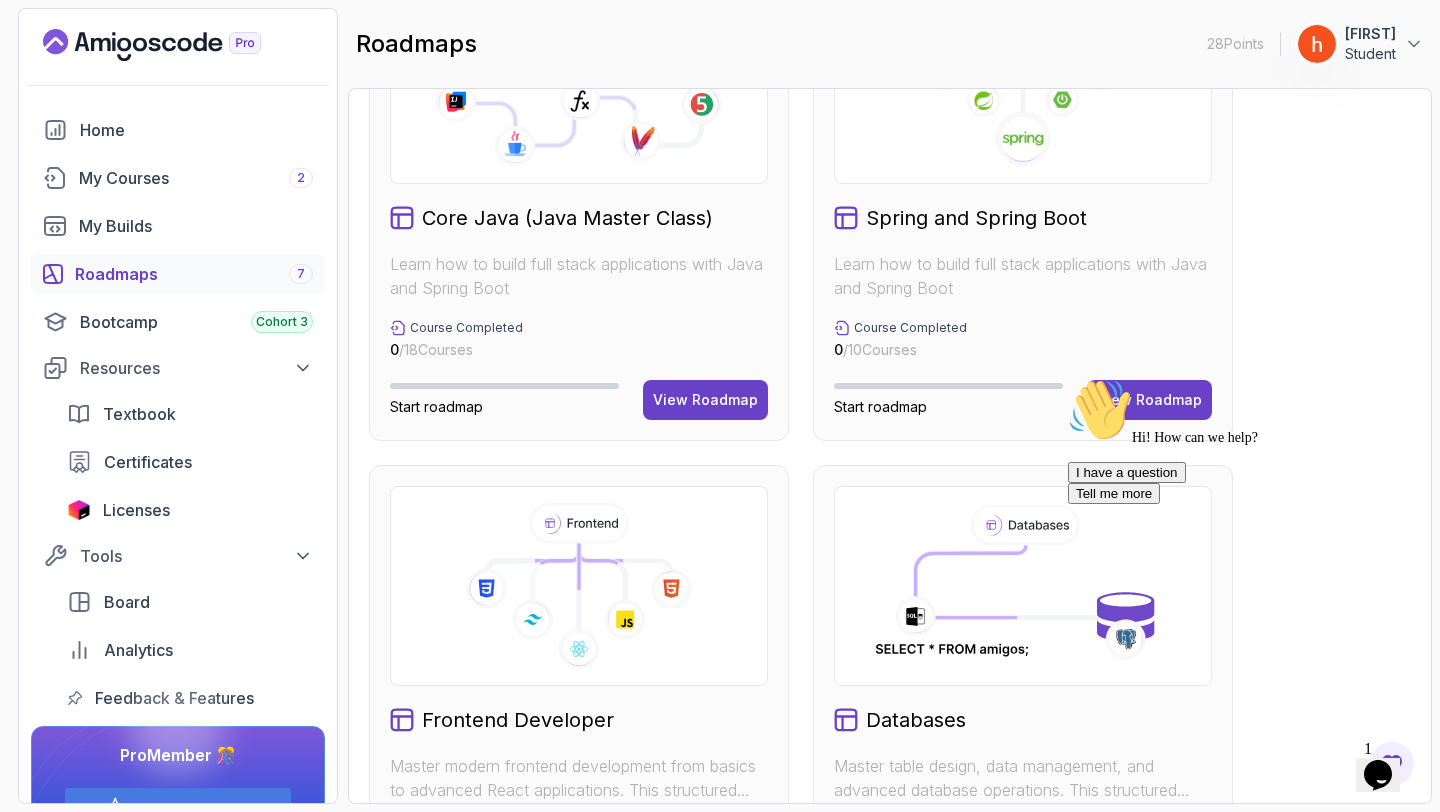 scroll, scrollTop: 641, scrollLeft: 0, axis: vertical 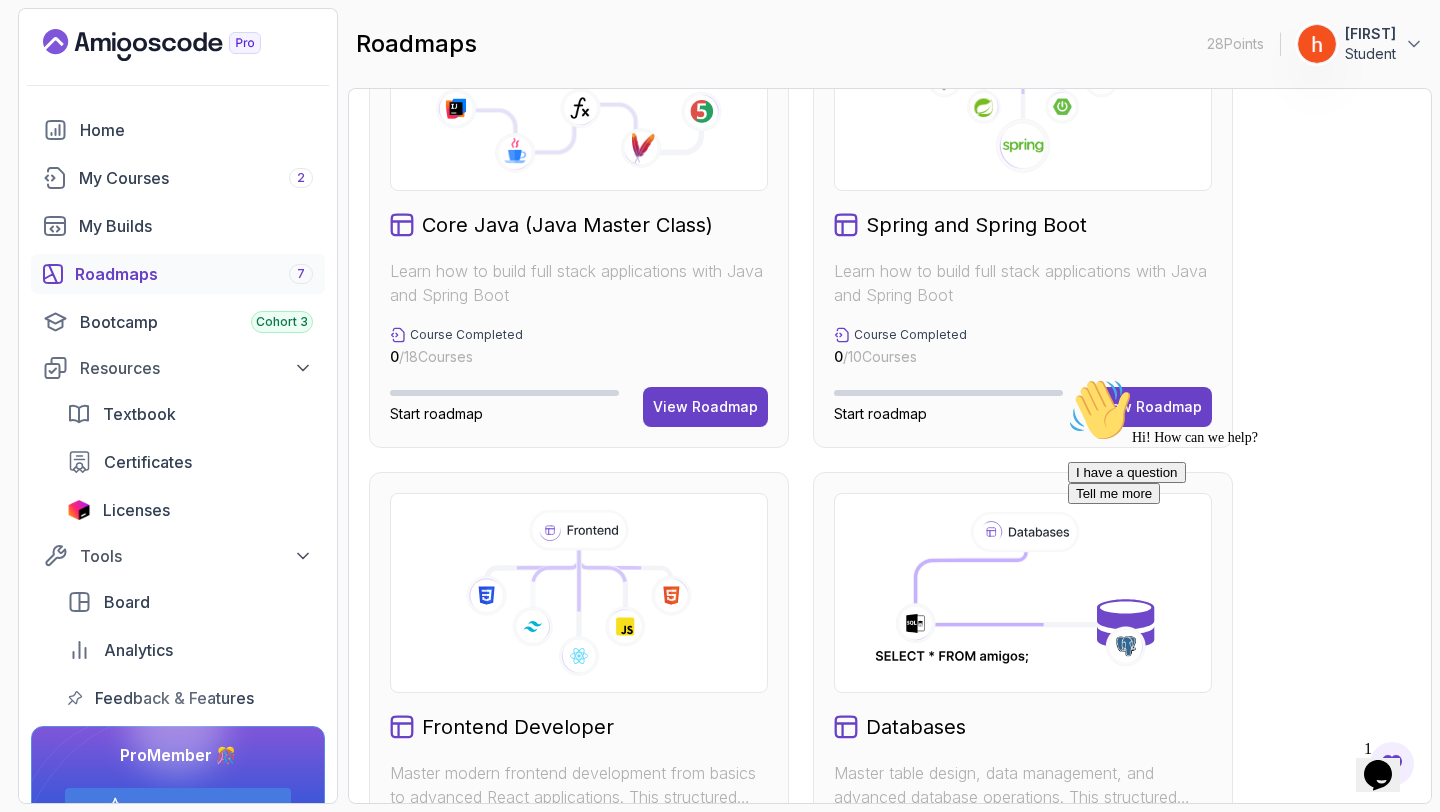 click on "Hi! How can we help? I have a question Tell me more" at bounding box center (1248, 441) 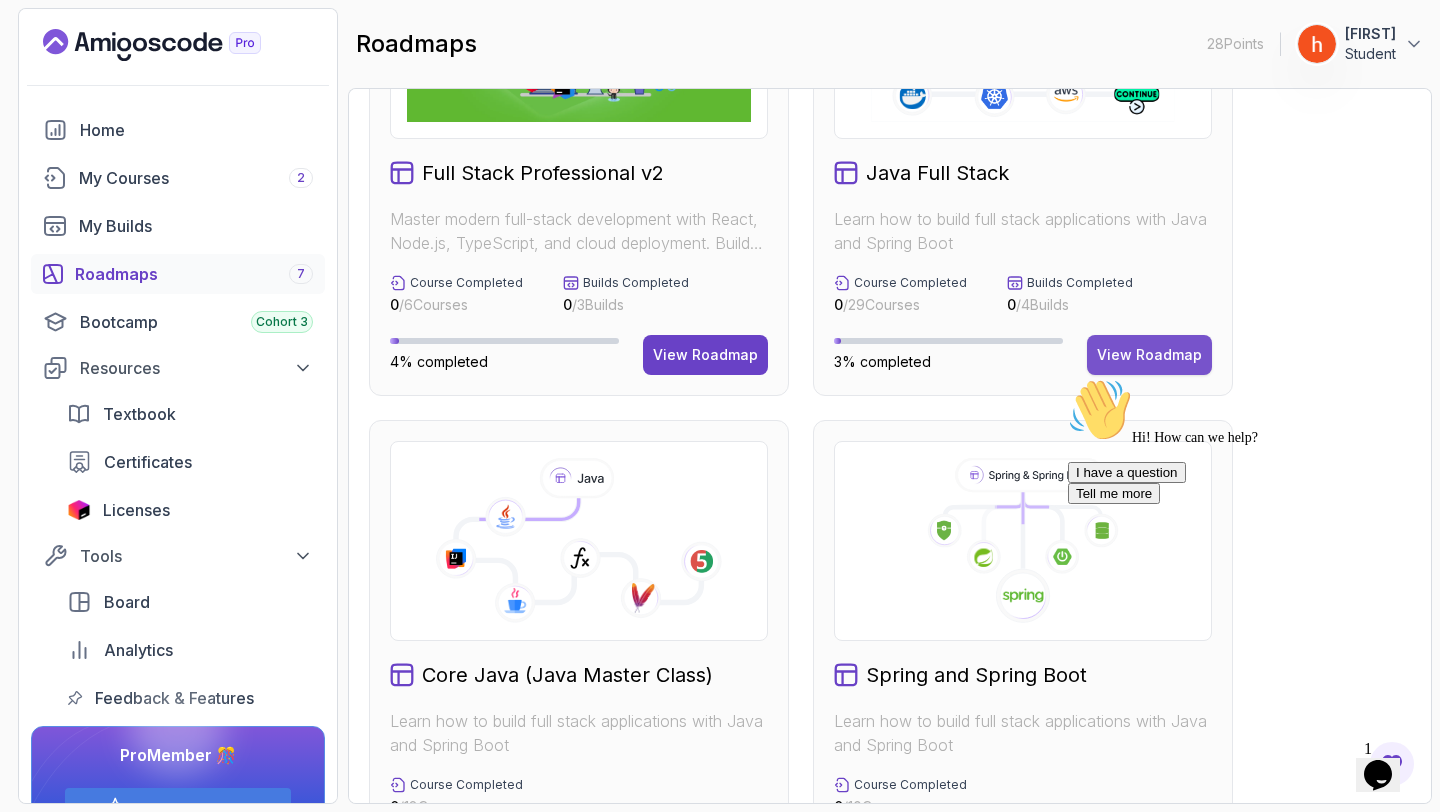 scroll, scrollTop: 188, scrollLeft: 0, axis: vertical 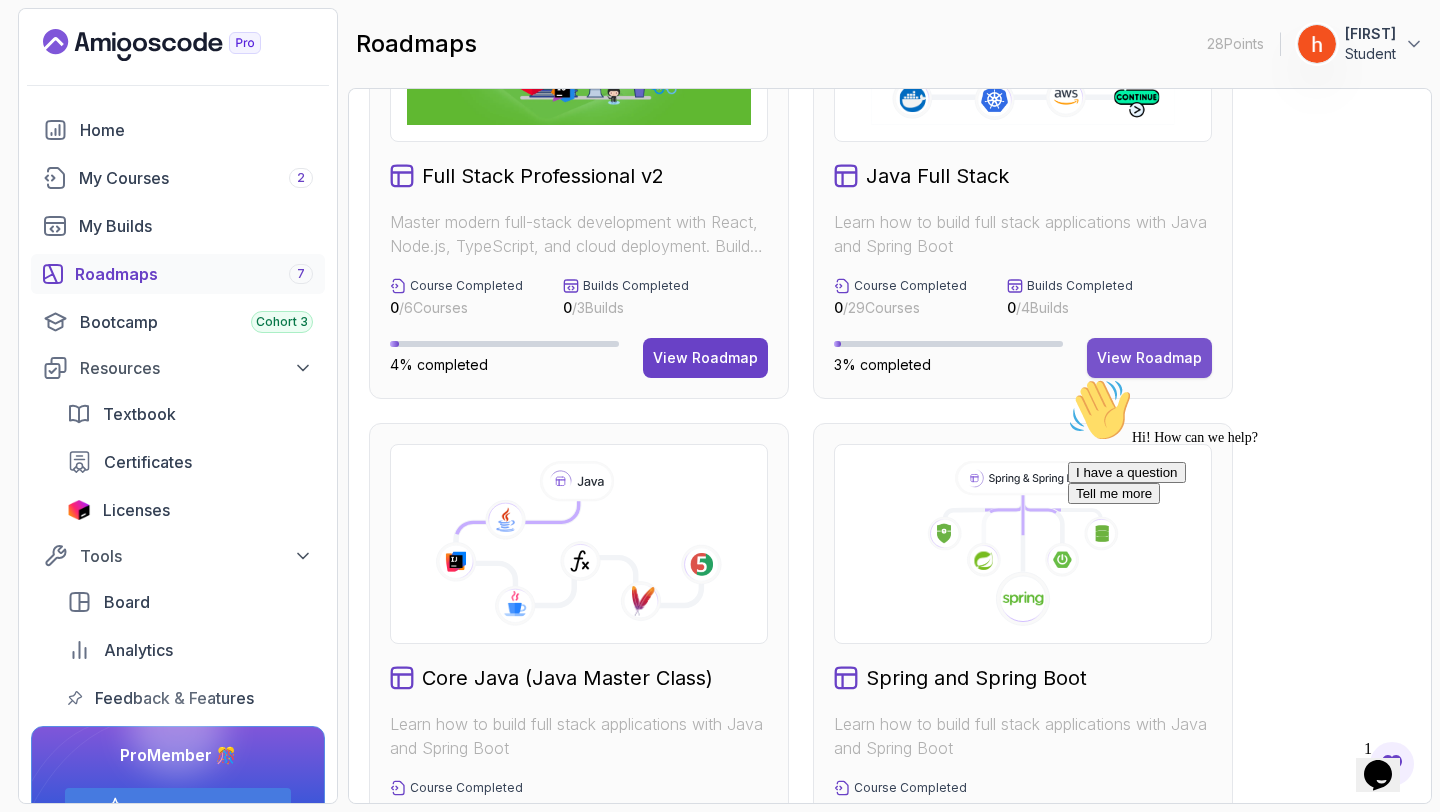 click on "View Roadmap" at bounding box center [1149, 358] 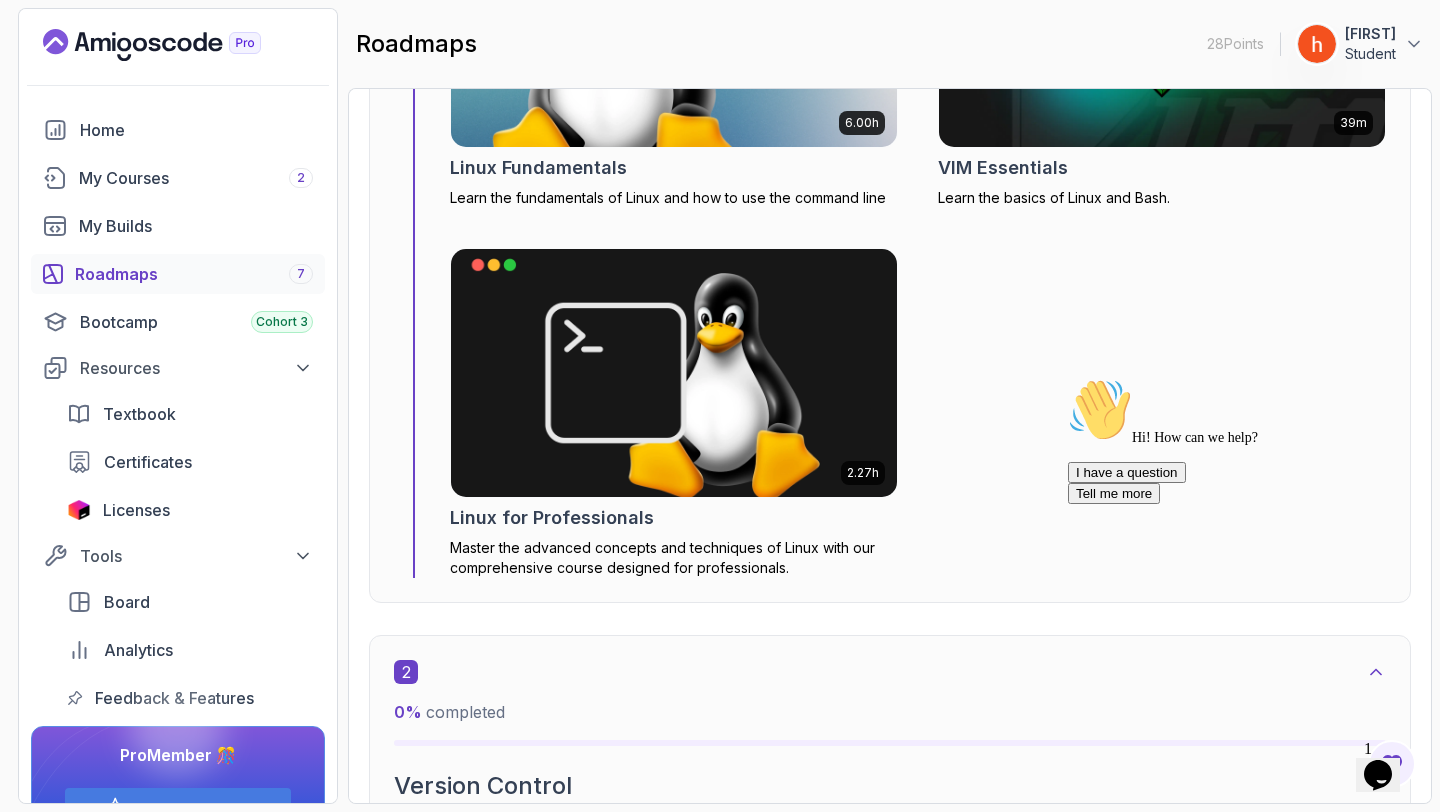 scroll, scrollTop: 1200, scrollLeft: 0, axis: vertical 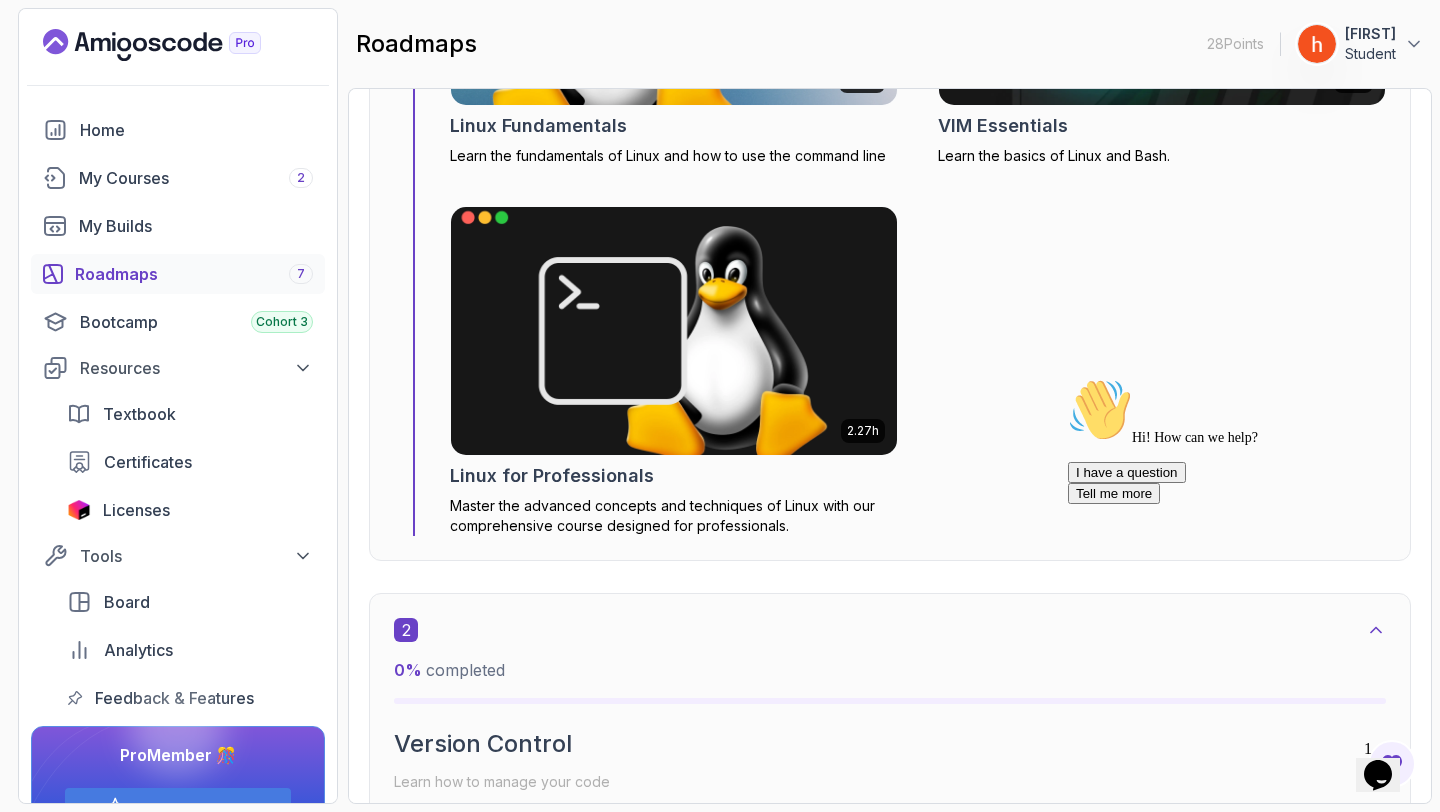 click at bounding box center [674, 331] 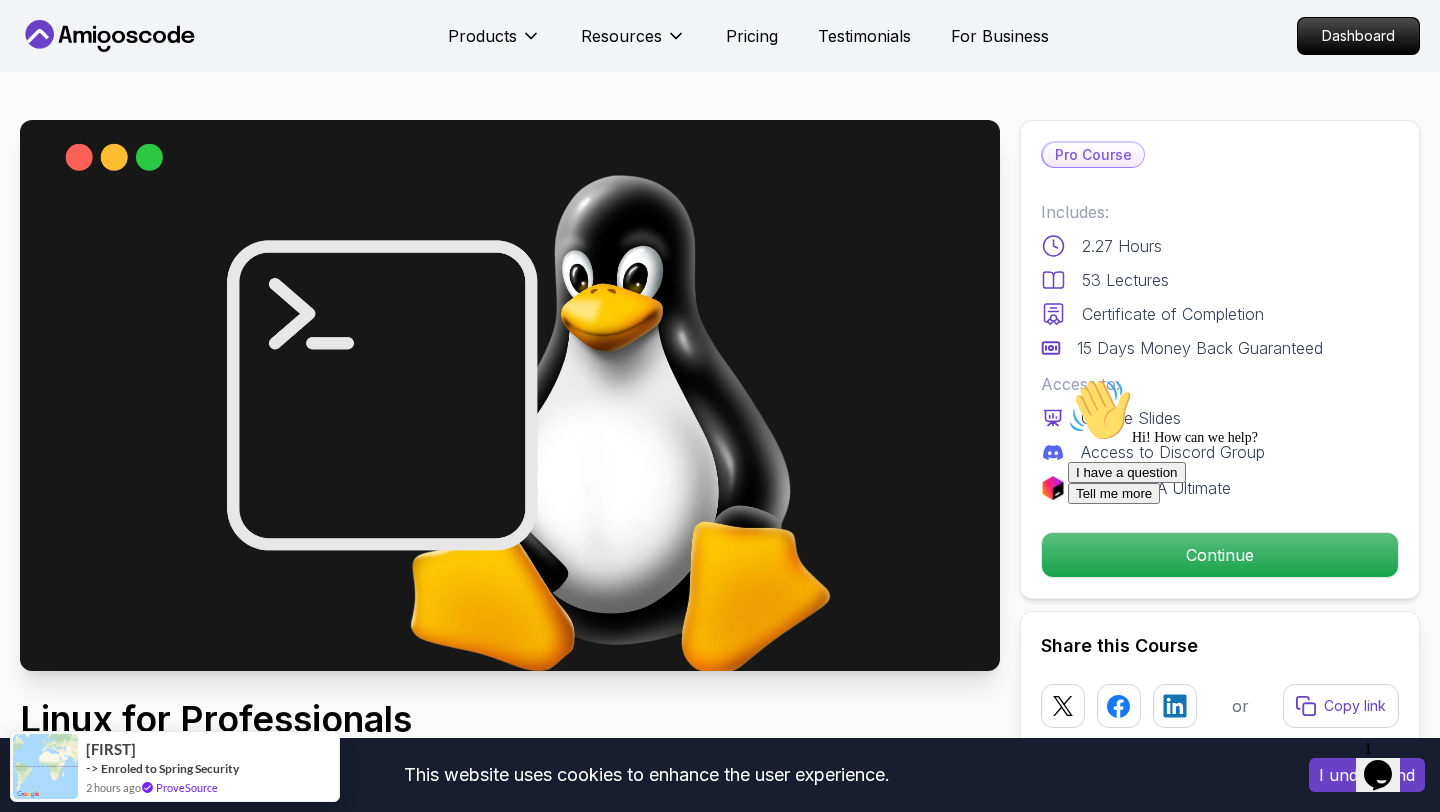 scroll, scrollTop: 74, scrollLeft: 0, axis: vertical 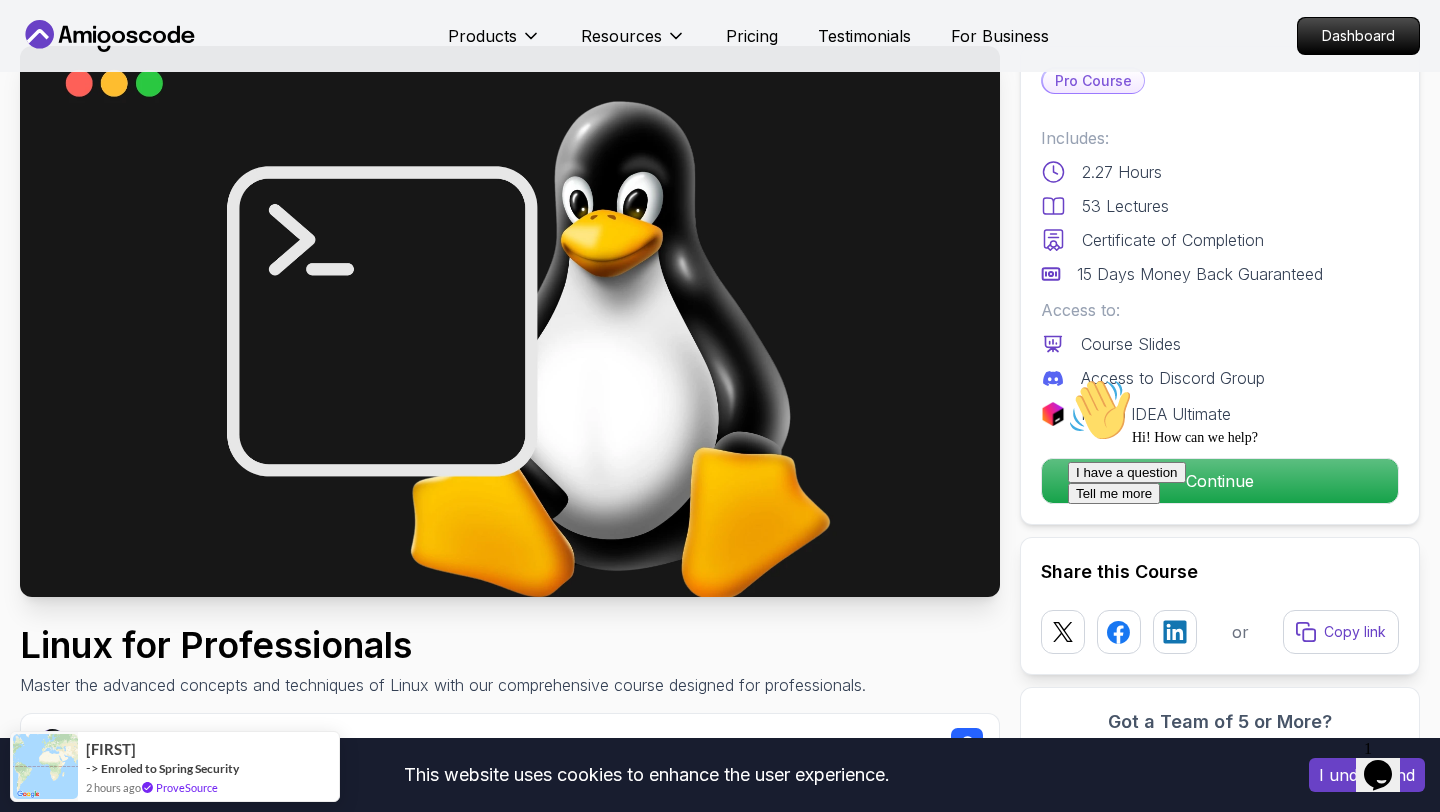 click on "Hi! How can we help? I have a question Tell me more" at bounding box center [1248, 441] 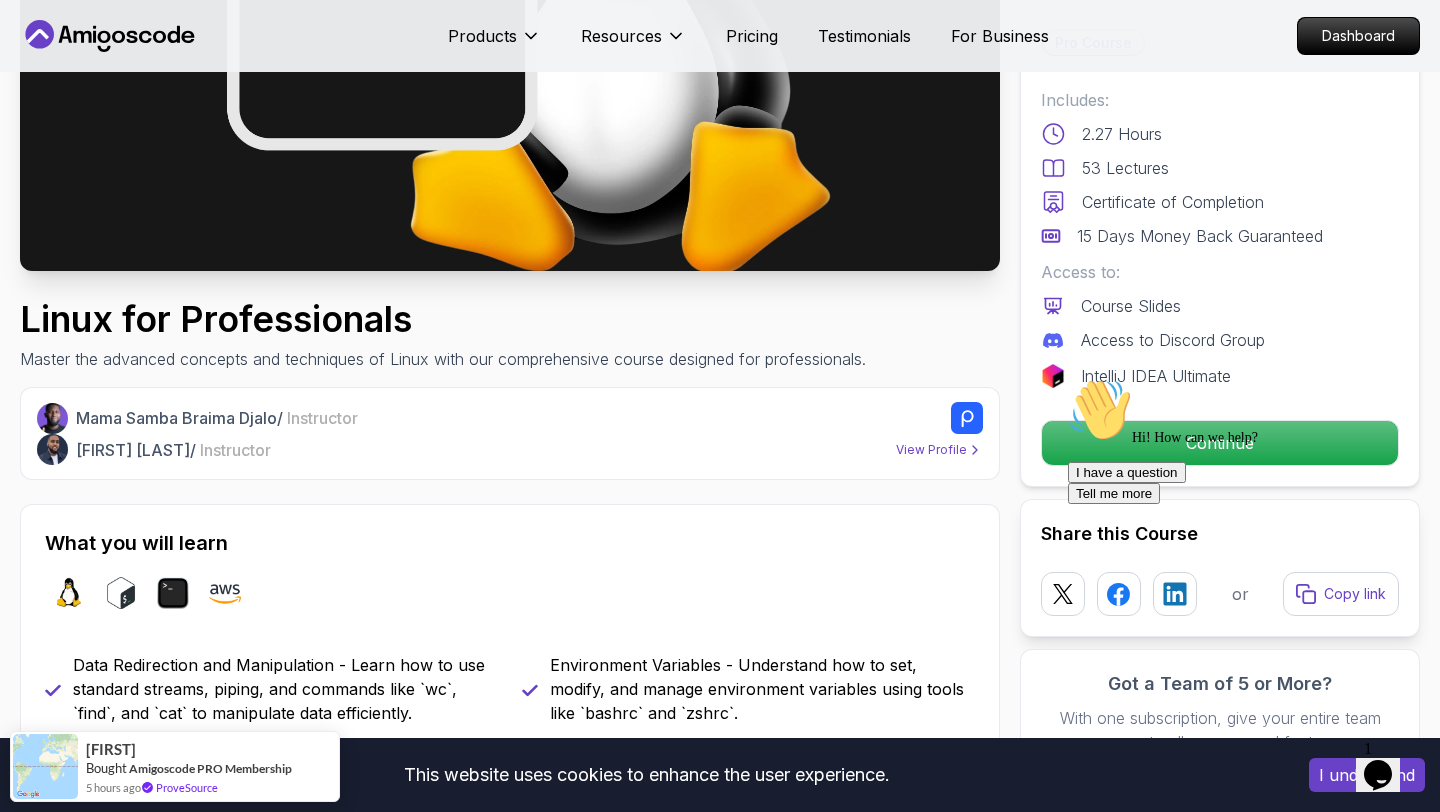 scroll, scrollTop: 430, scrollLeft: 0, axis: vertical 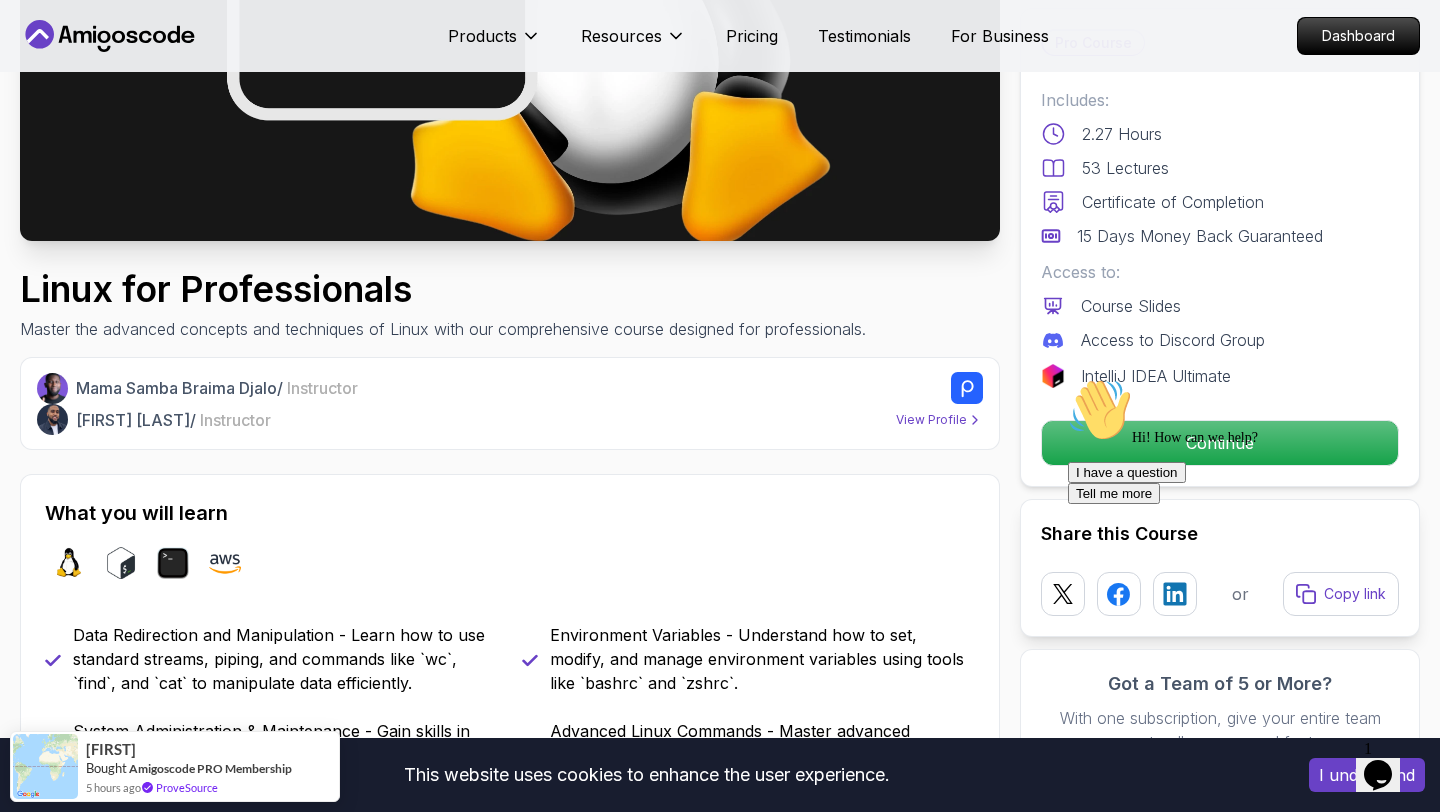 click on "Mama Samba Braima Djalo / Instructor Abdurahman Abukar / Instructor View Profile Pro Course Includes: 2.27 Hours 53 Lectures Certificate of Completion 15 Days Money Back Guaranteed Access to: Course Slides Access to Discord Group IntelliJ IDEA Ultimate Continue Share this Course or Copy link Got a Team of 5 or More? With one subscription, give your entire team access to all courses and features. Check our Business Plan Mama Samba Braima Djalo / Instructor Abdurahman Abukar / Instructor View Profile What you will learn linux bash terminal aws Environment Variables - Understand how to set, modify, and manage environment variables using tools like `bashrc` and `zshrc`." at bounding box center (720, 2980) 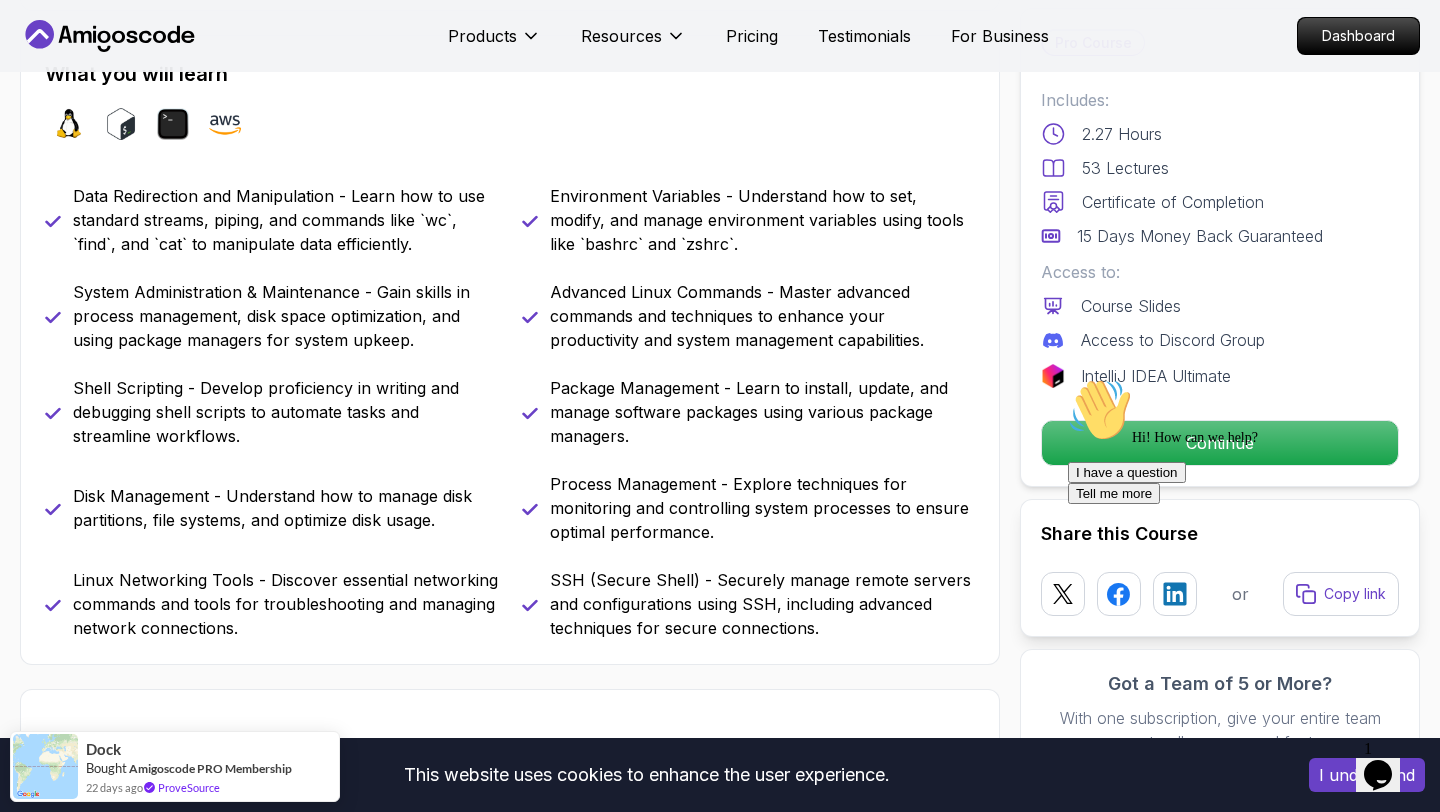 scroll, scrollTop: 879, scrollLeft: 0, axis: vertical 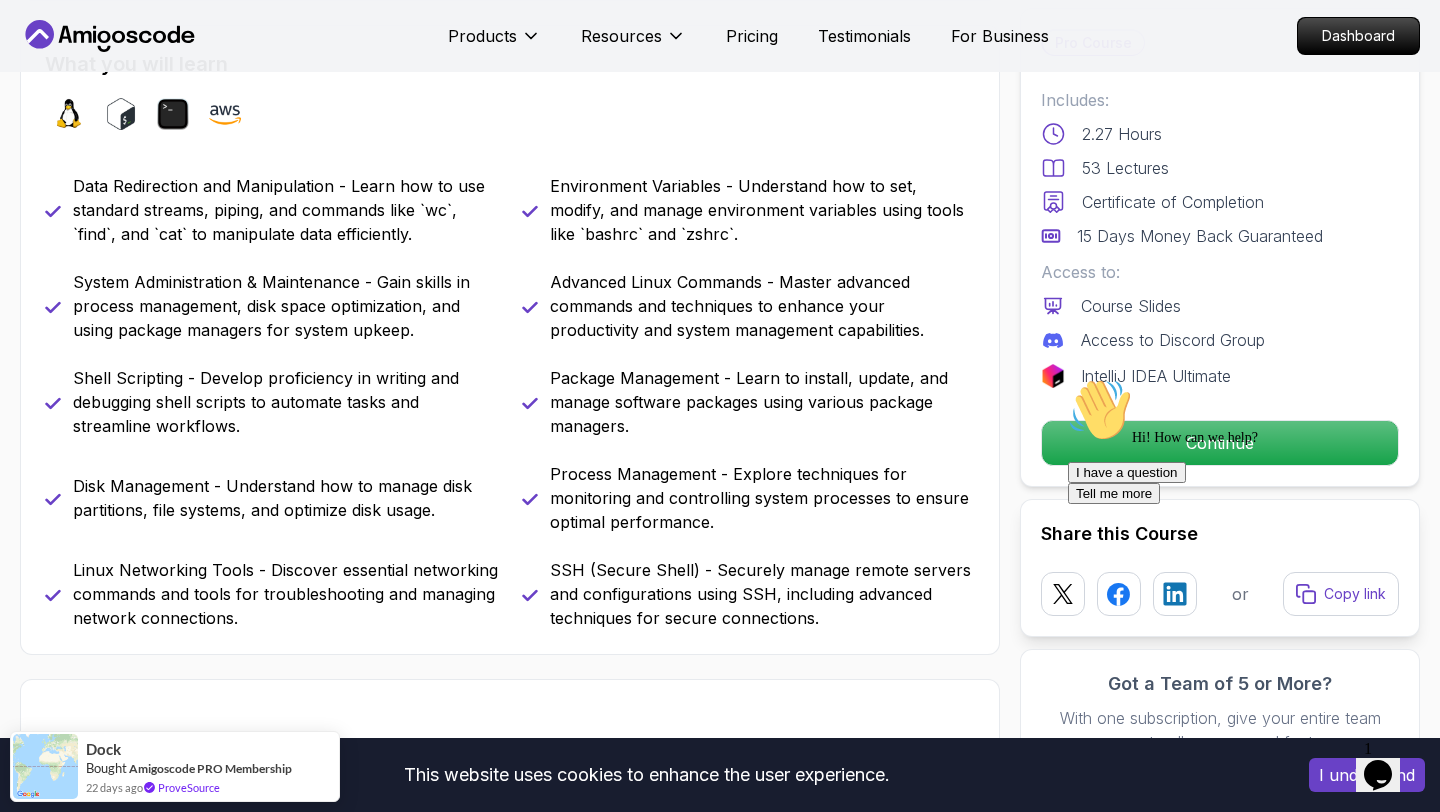 click on "Hi! How can we help? I have a question Tell me more" at bounding box center [1248, 441] 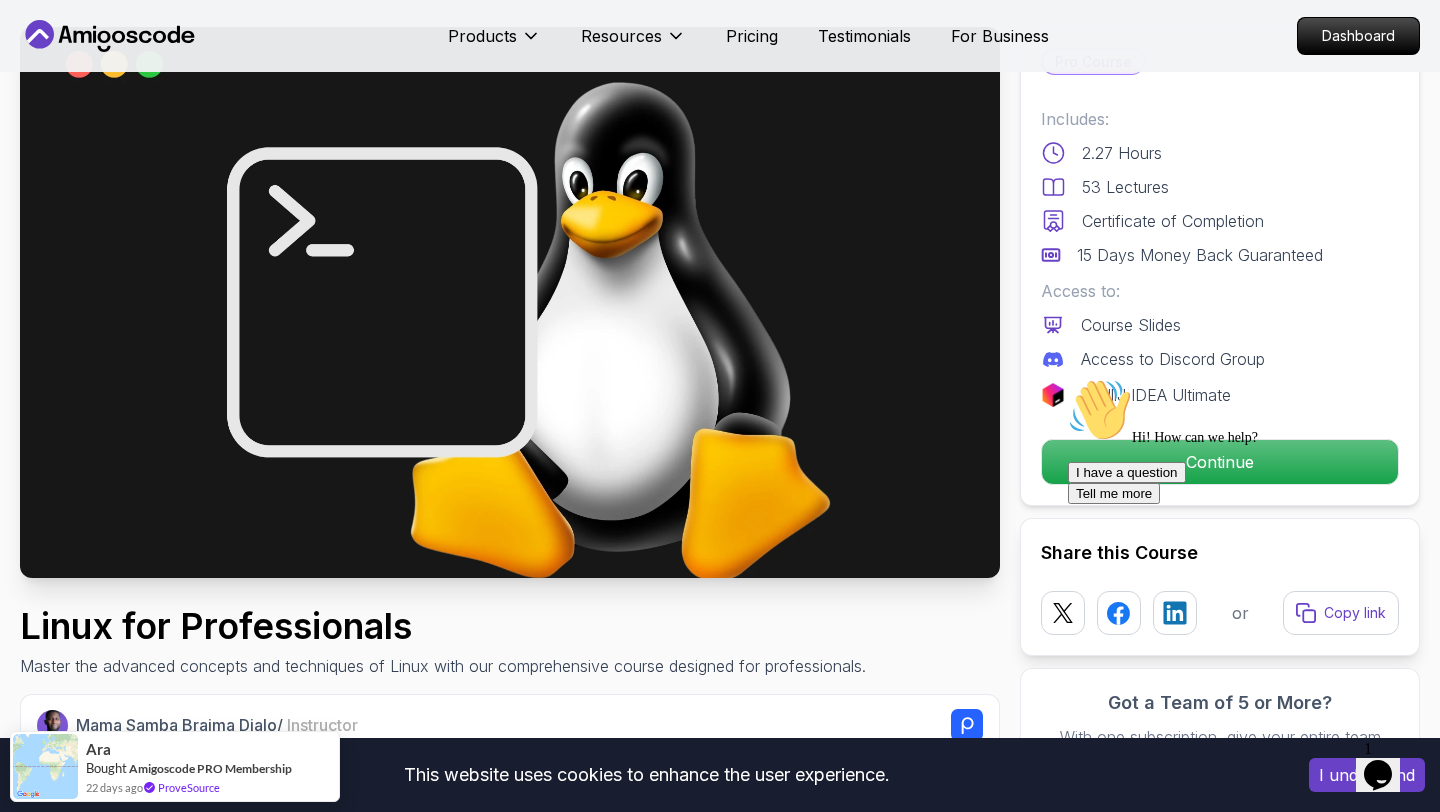 scroll, scrollTop: 108, scrollLeft: 0, axis: vertical 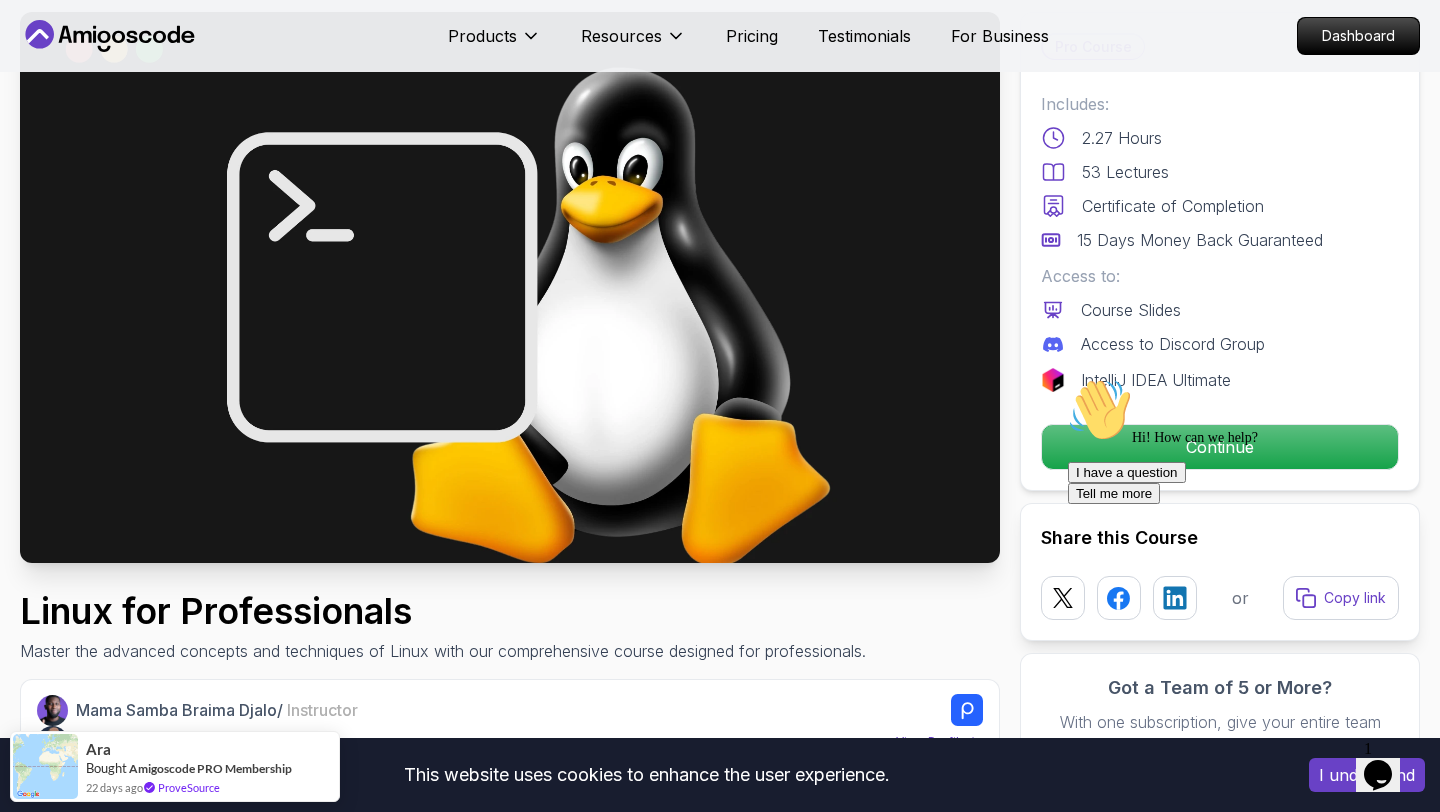 click on "Hi! How can we help? I have a question Tell me more" at bounding box center (1248, 441) 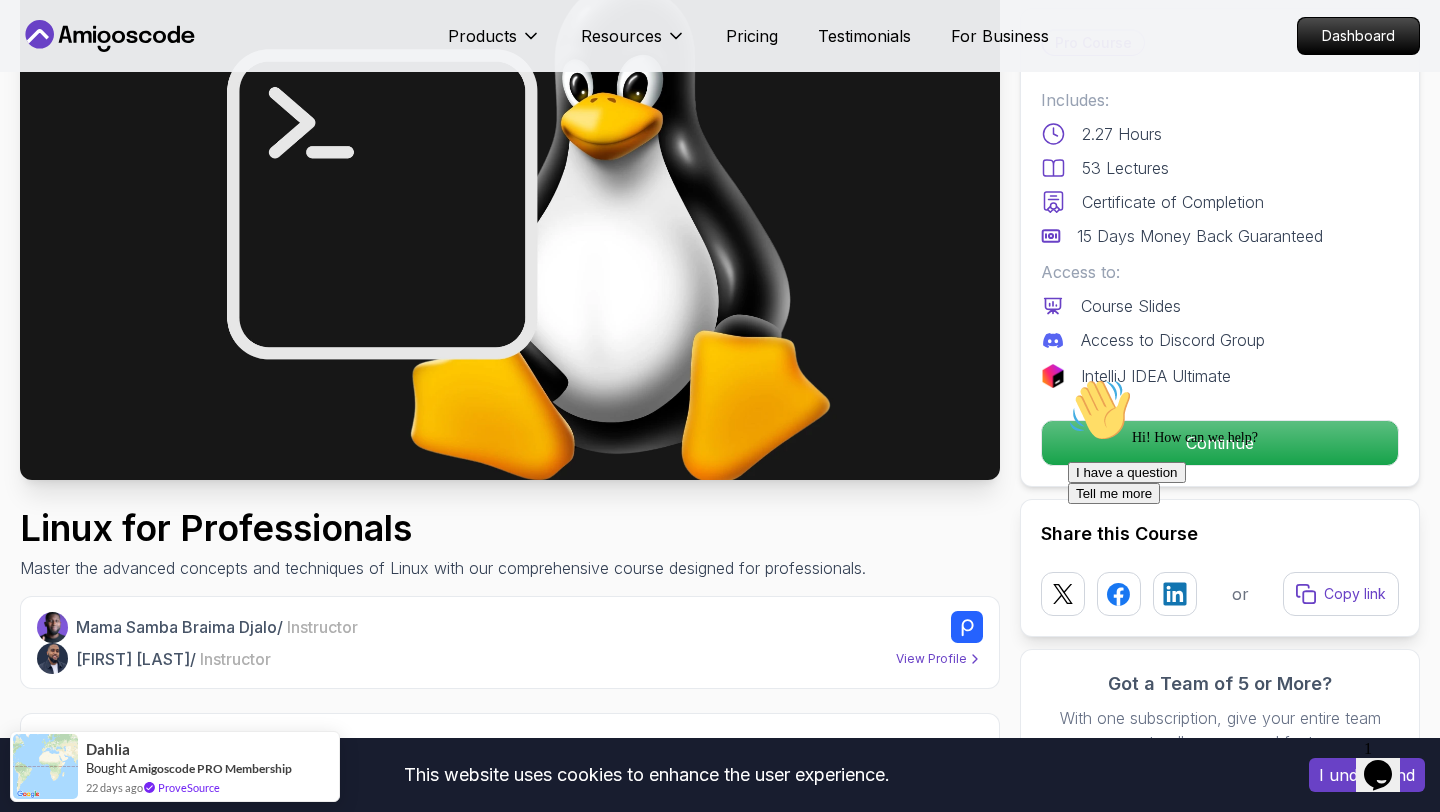 scroll, scrollTop: 216, scrollLeft: 0, axis: vertical 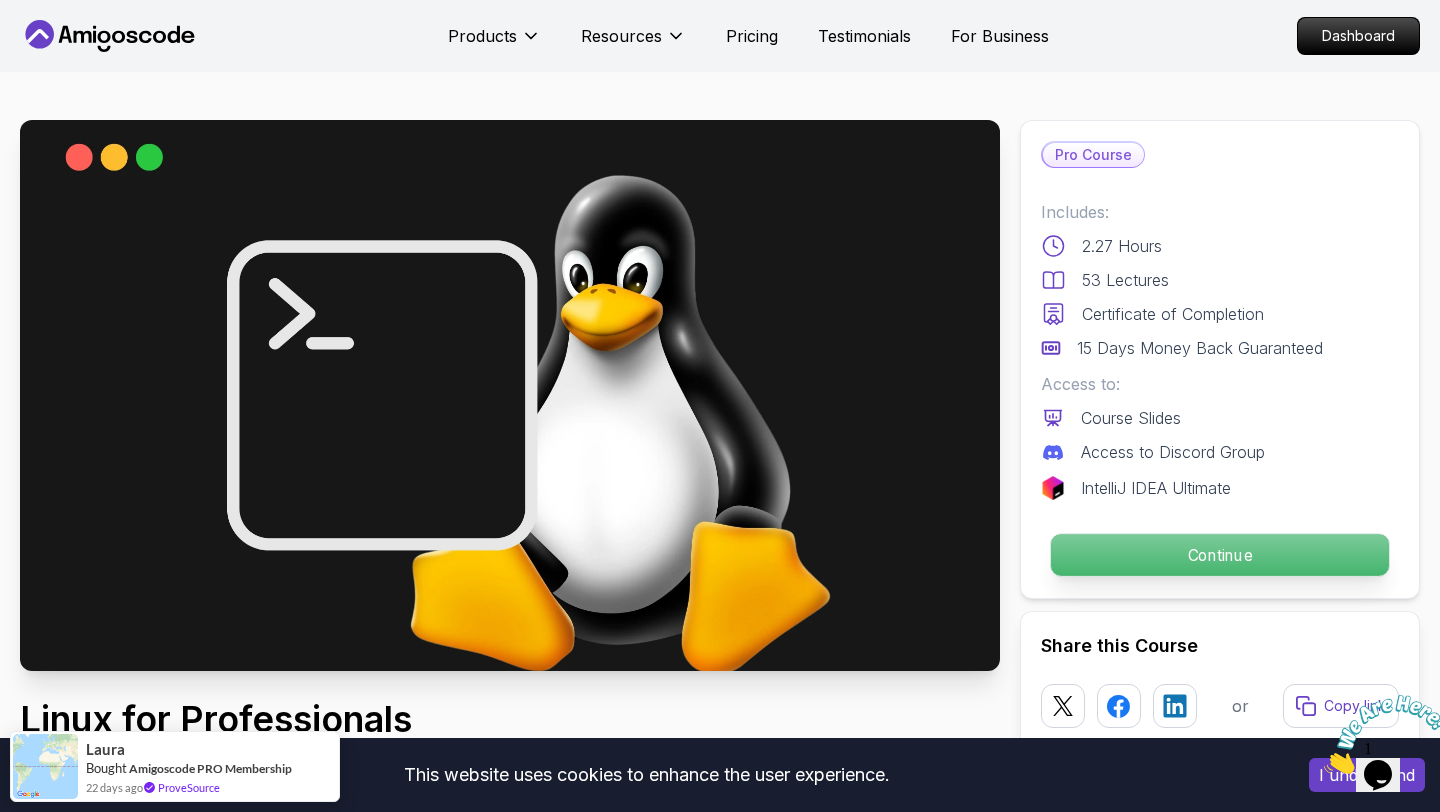 click on "Continue" at bounding box center (1220, 555) 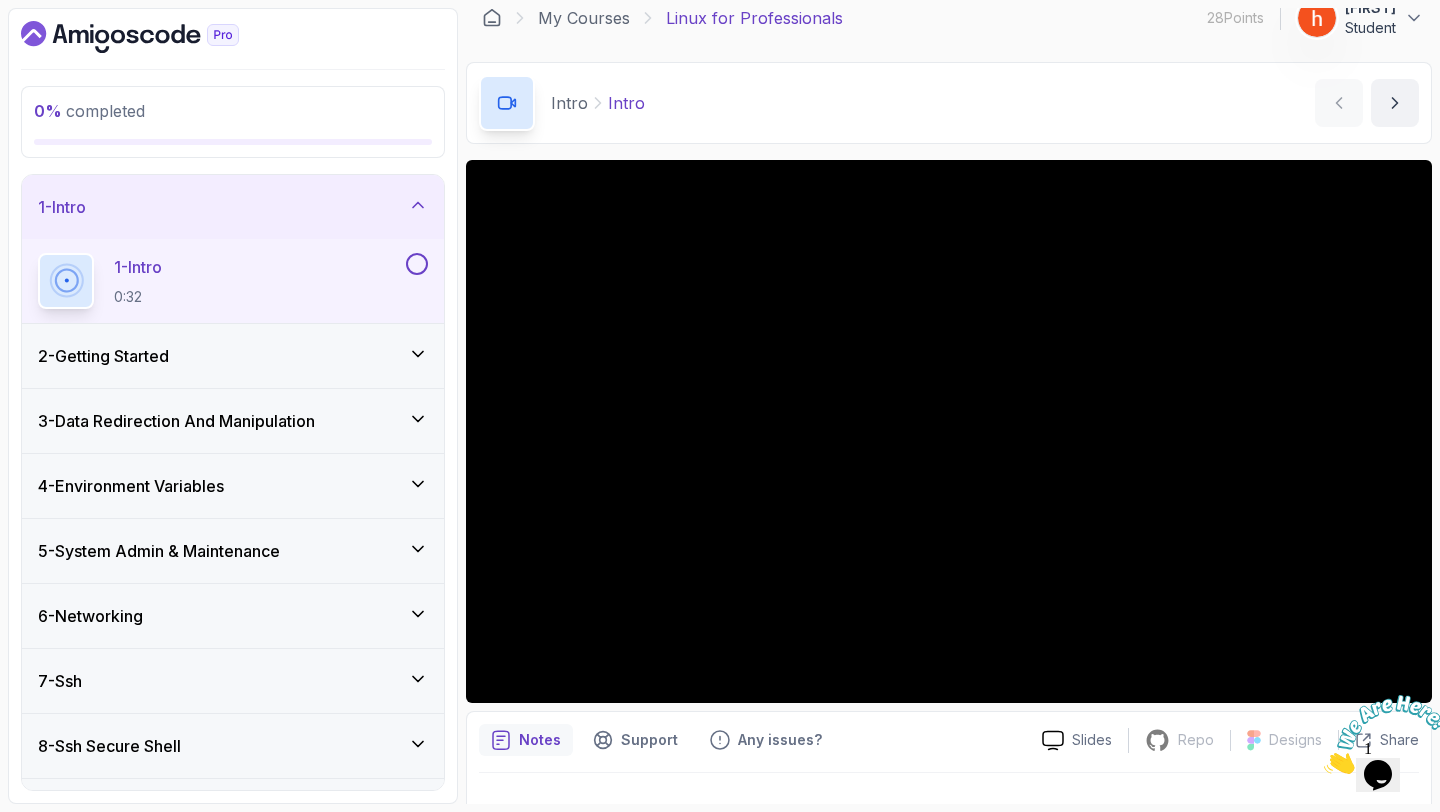 scroll, scrollTop: 0, scrollLeft: 0, axis: both 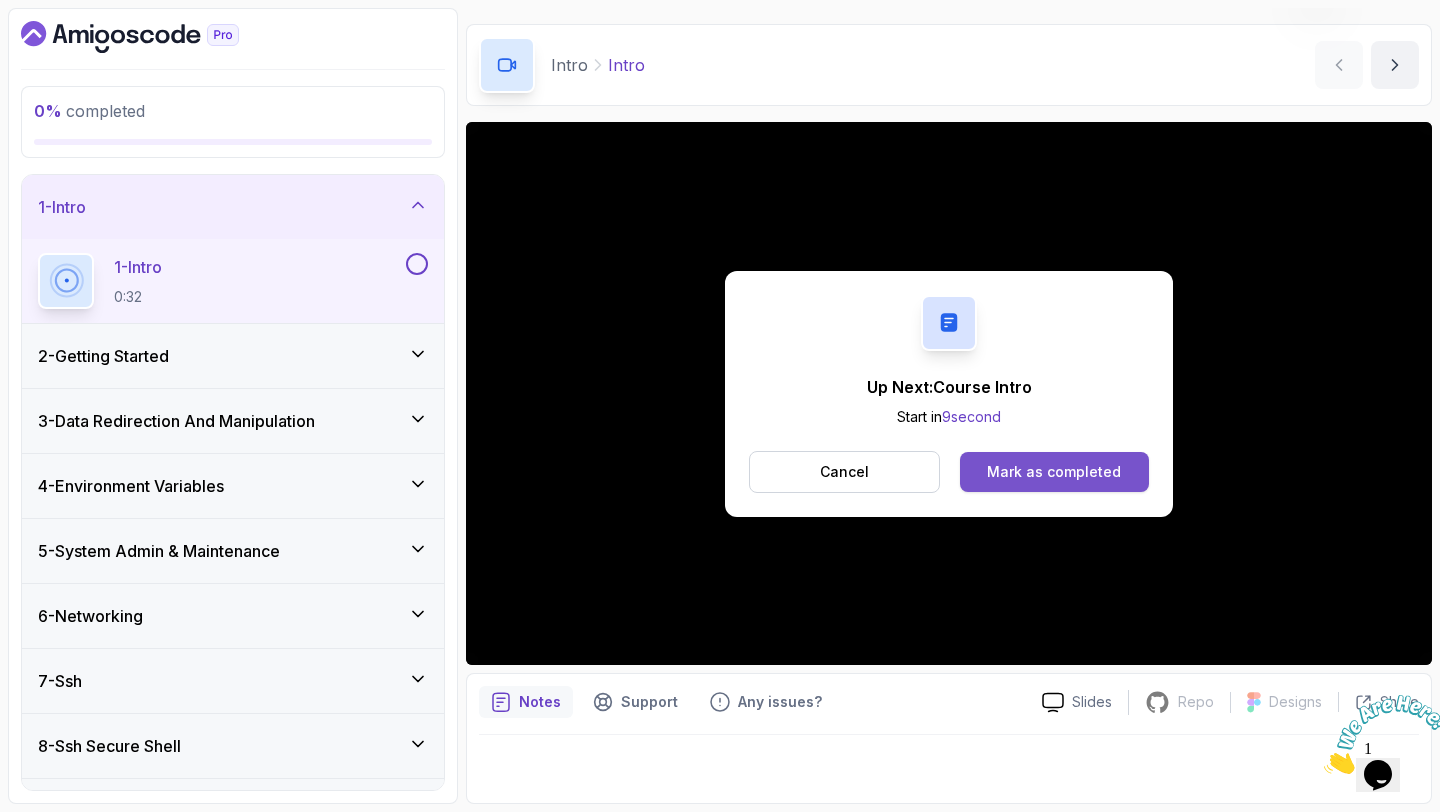 click on "Mark as completed" at bounding box center [1054, 472] 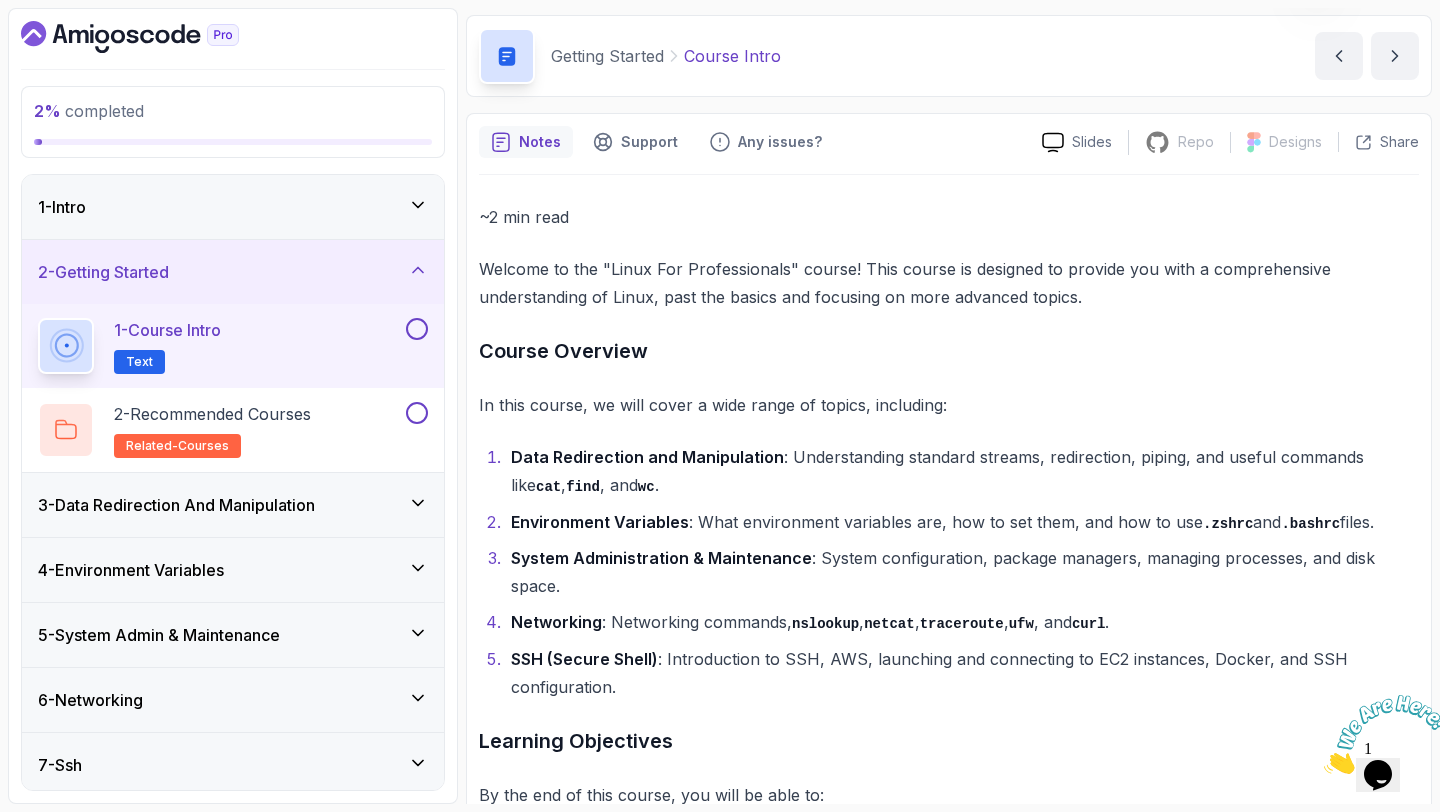 scroll, scrollTop: 0, scrollLeft: 0, axis: both 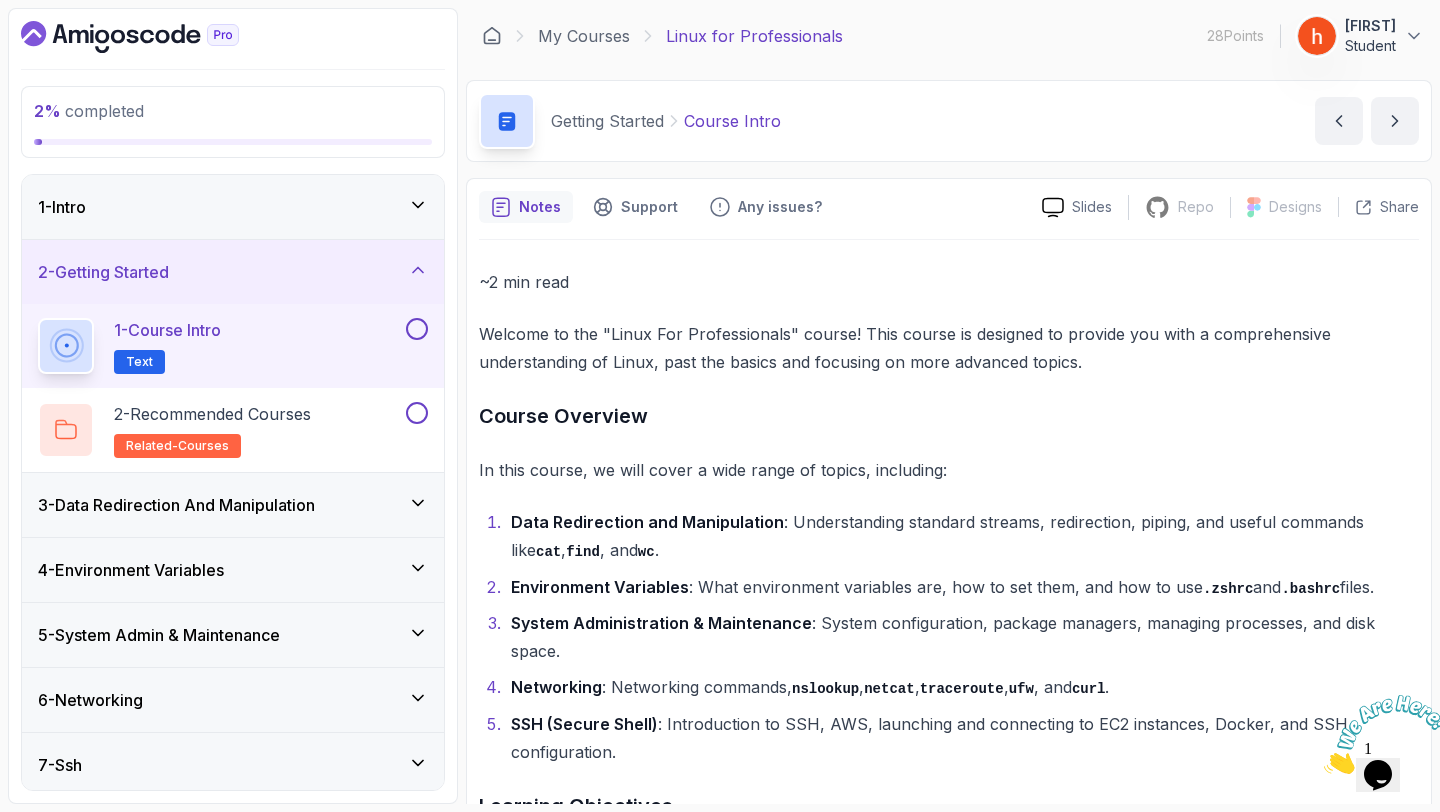 click at bounding box center (417, 329) 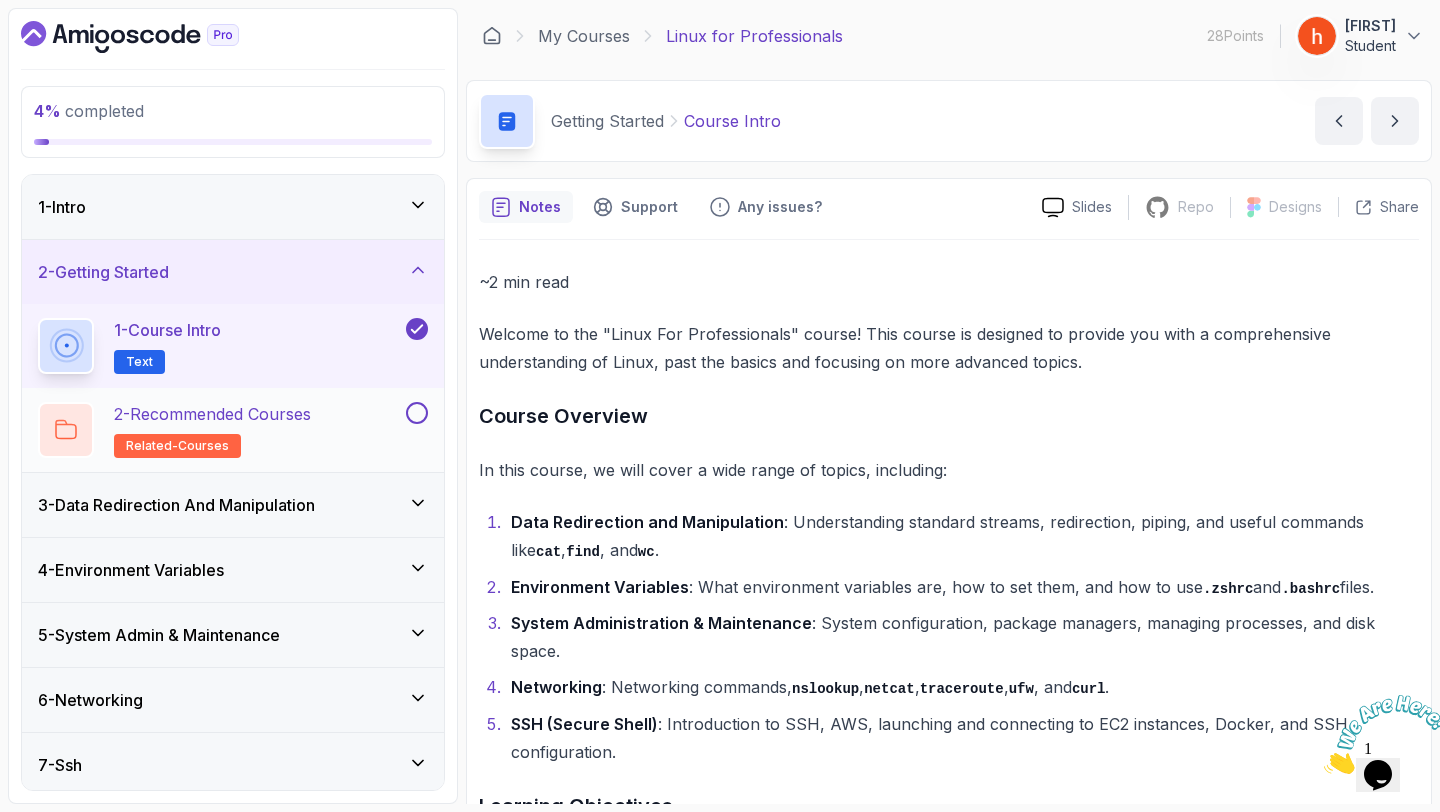 click on "2  -  Recommended Courses related-courses" at bounding box center (220, 430) 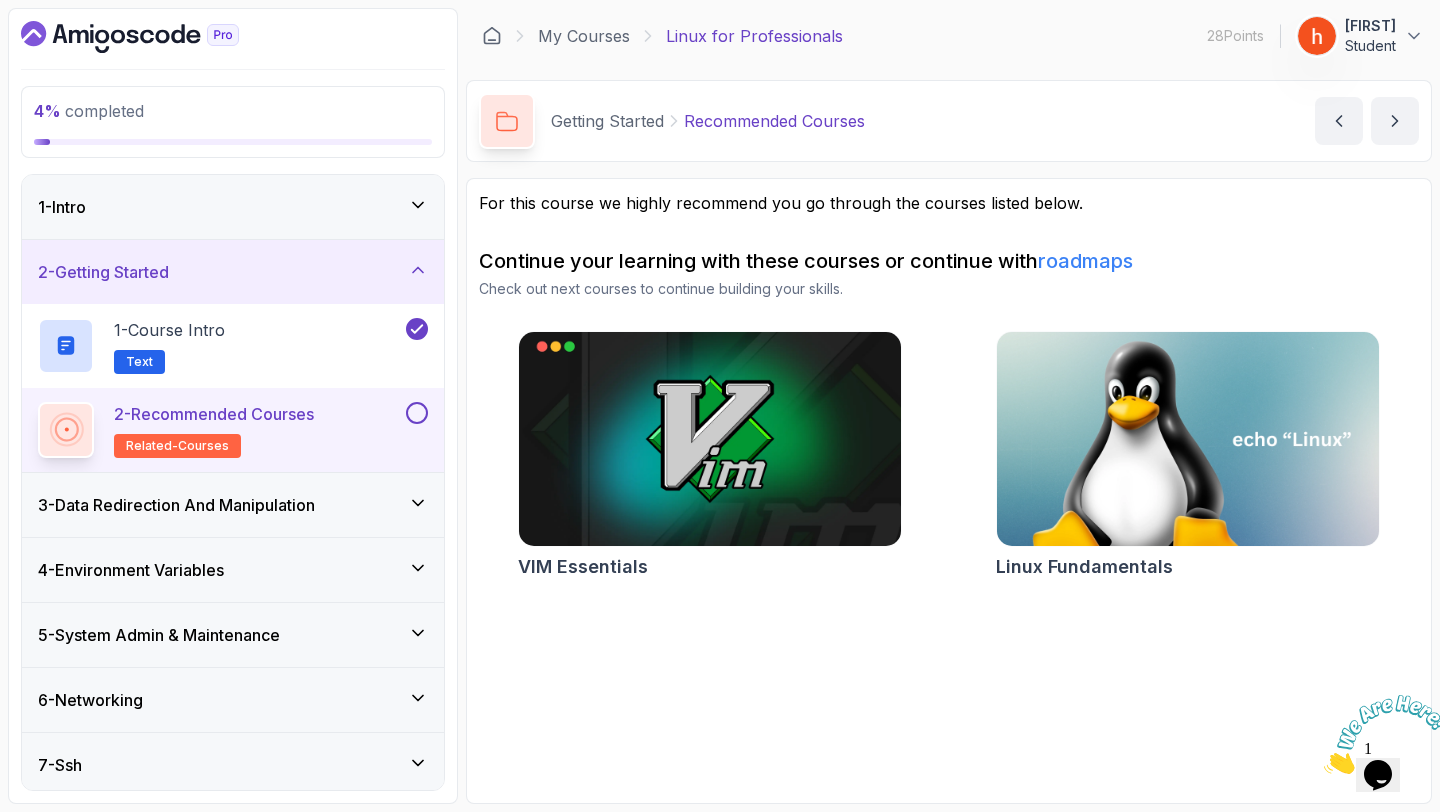 click at bounding box center [417, 413] 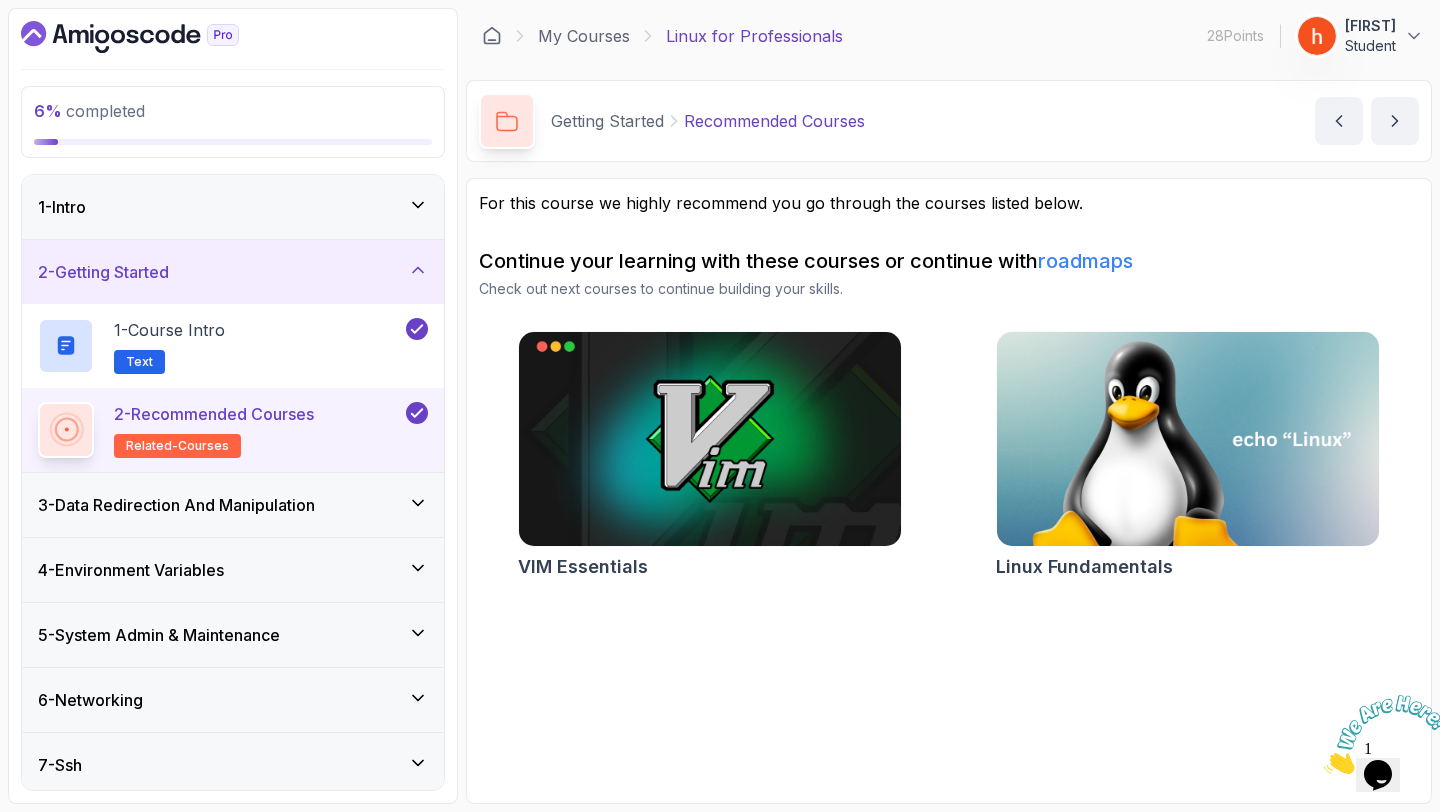 click on "3  -  Data Redirection And Manipulation" at bounding box center [233, 505] 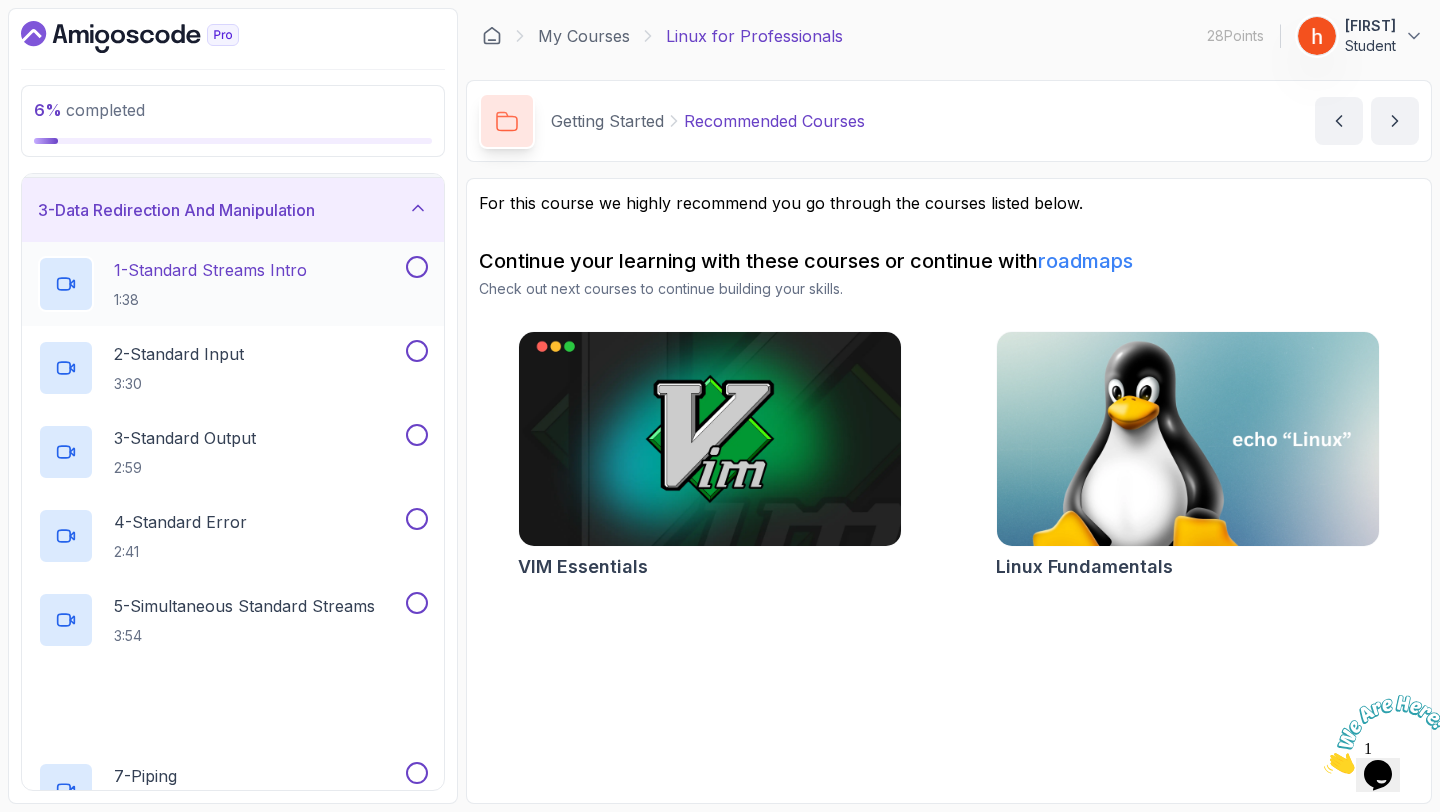 scroll, scrollTop: 139, scrollLeft: 0, axis: vertical 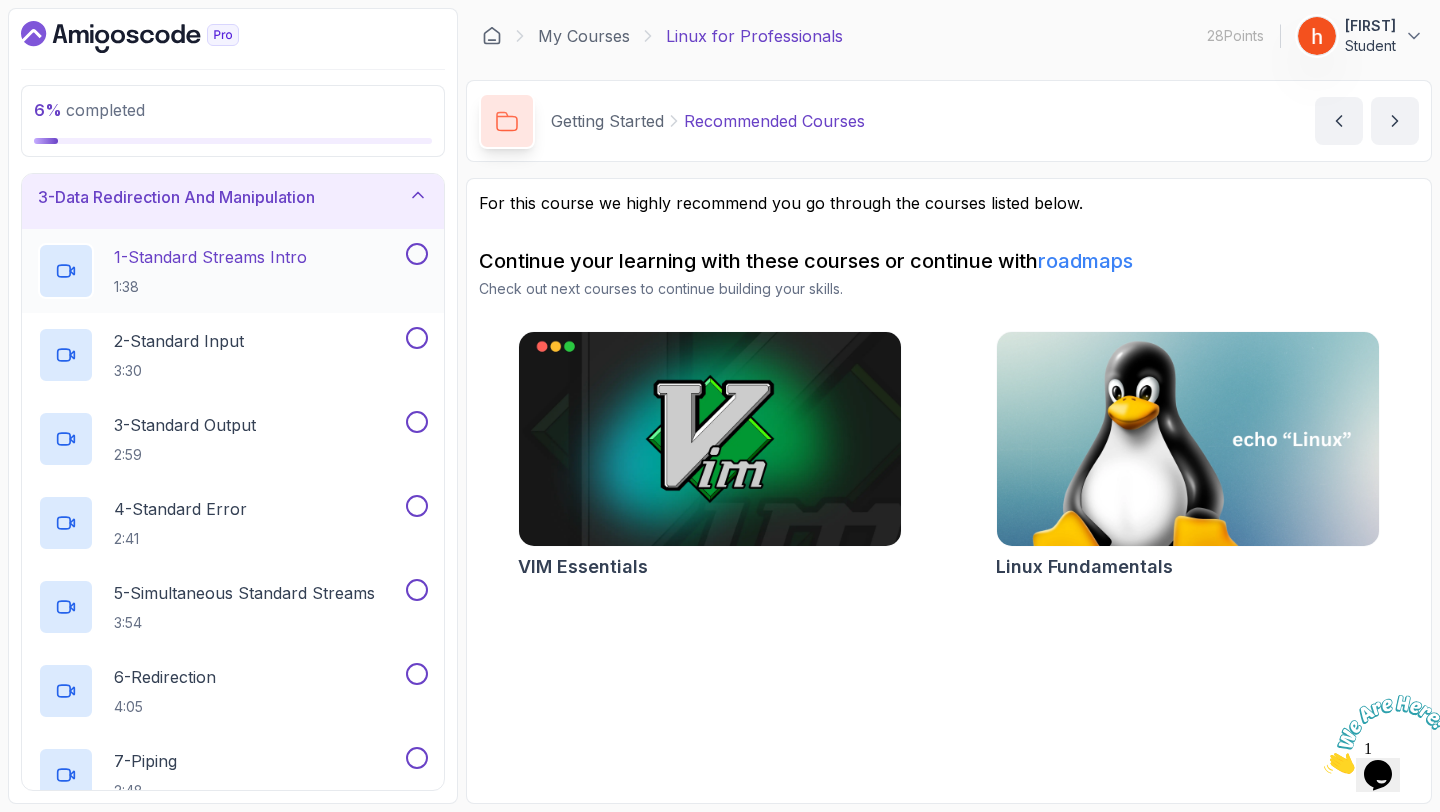 click on "1  -  Standard Streams Intro" at bounding box center [210, 257] 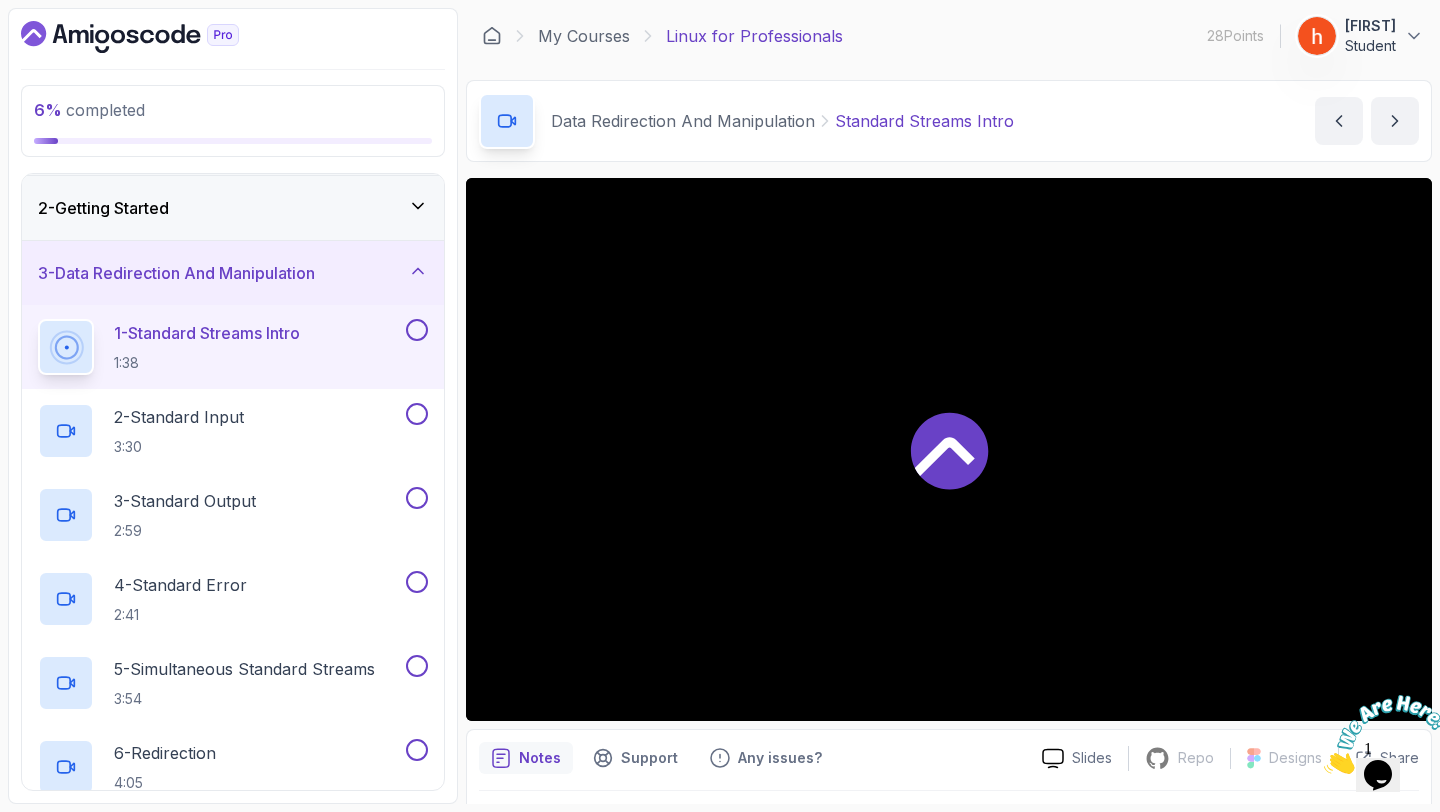 scroll, scrollTop: 0, scrollLeft: 0, axis: both 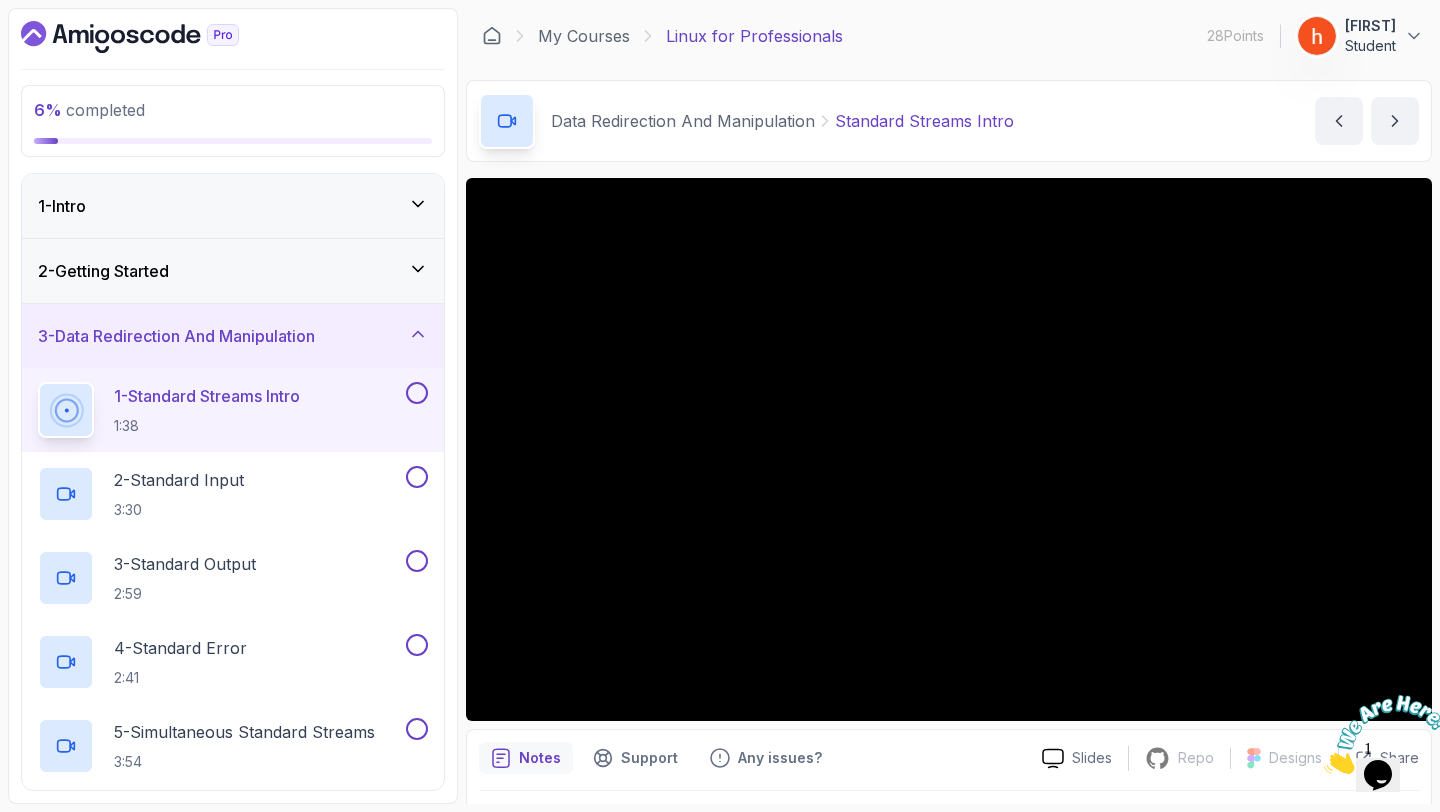 type 